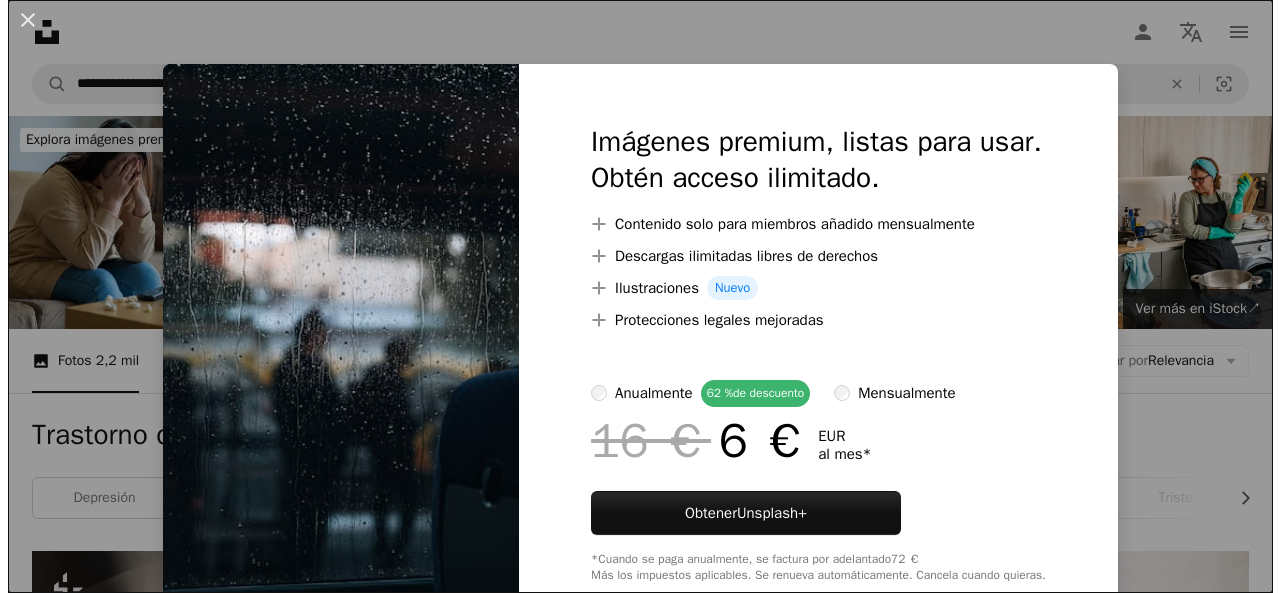 scroll, scrollTop: 6000, scrollLeft: 0, axis: vertical 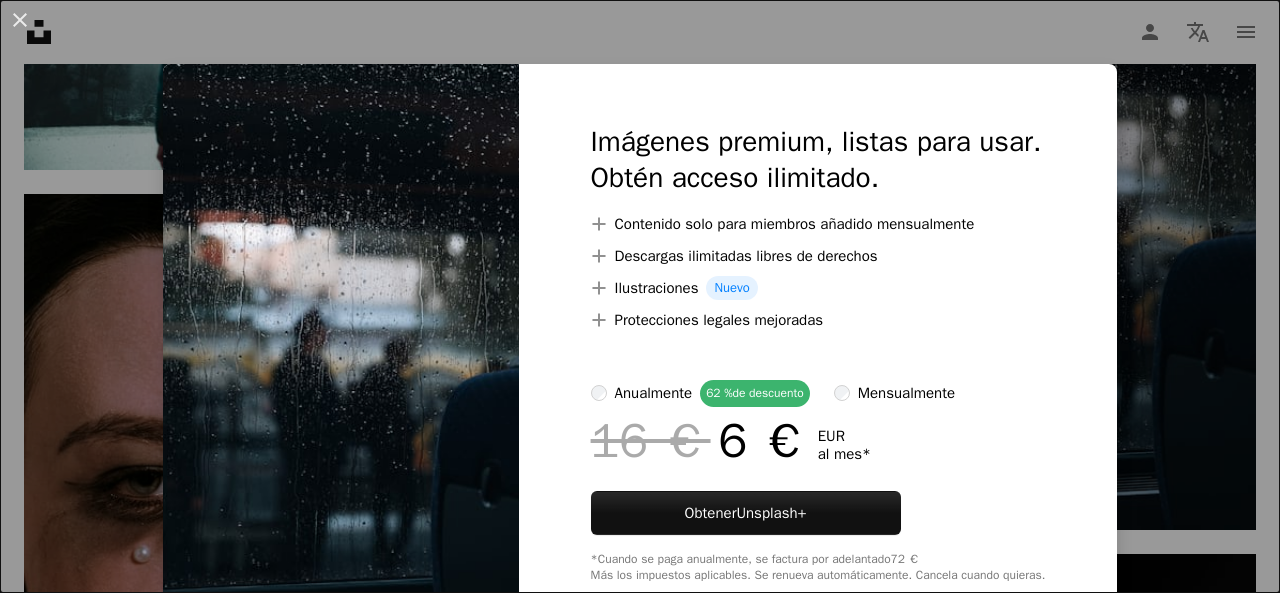click at bounding box center (341, 353) 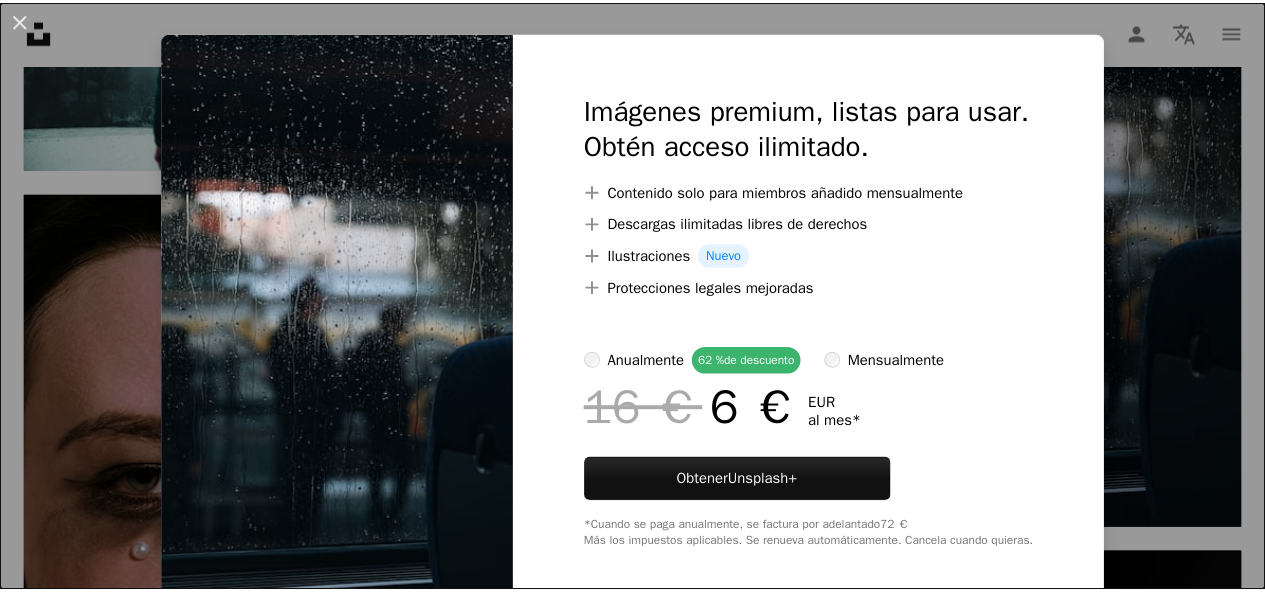 scroll, scrollTop: 48, scrollLeft: 0, axis: vertical 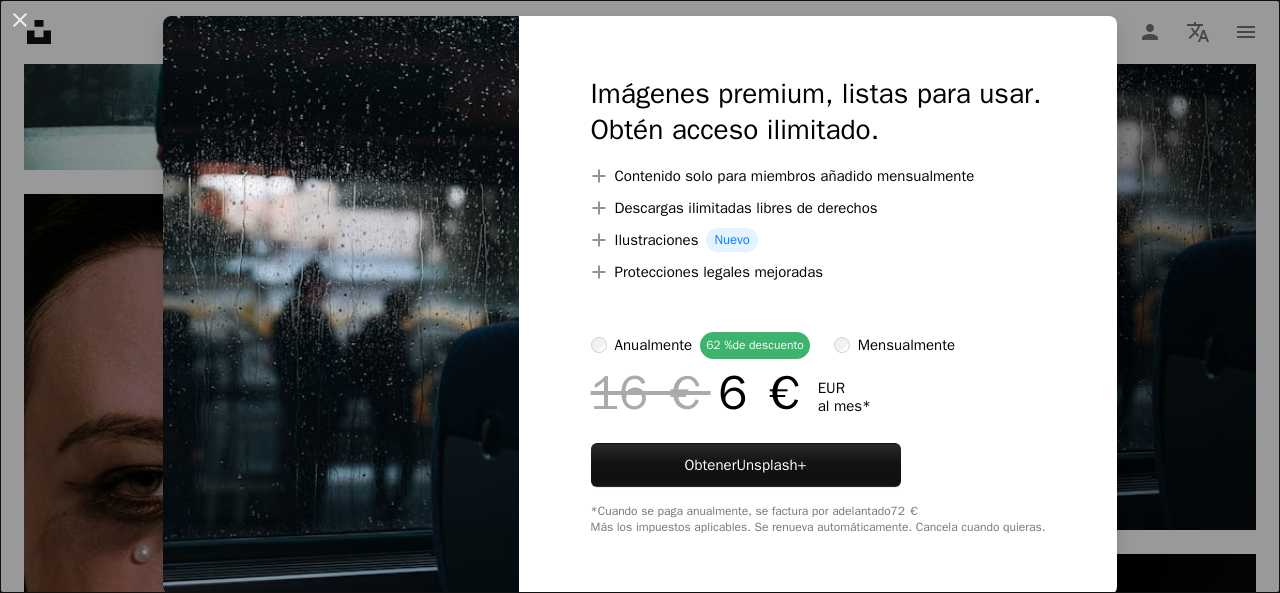 drag, startPoint x: 352, startPoint y: 436, endPoint x: 343, endPoint y: 421, distance: 17.492855 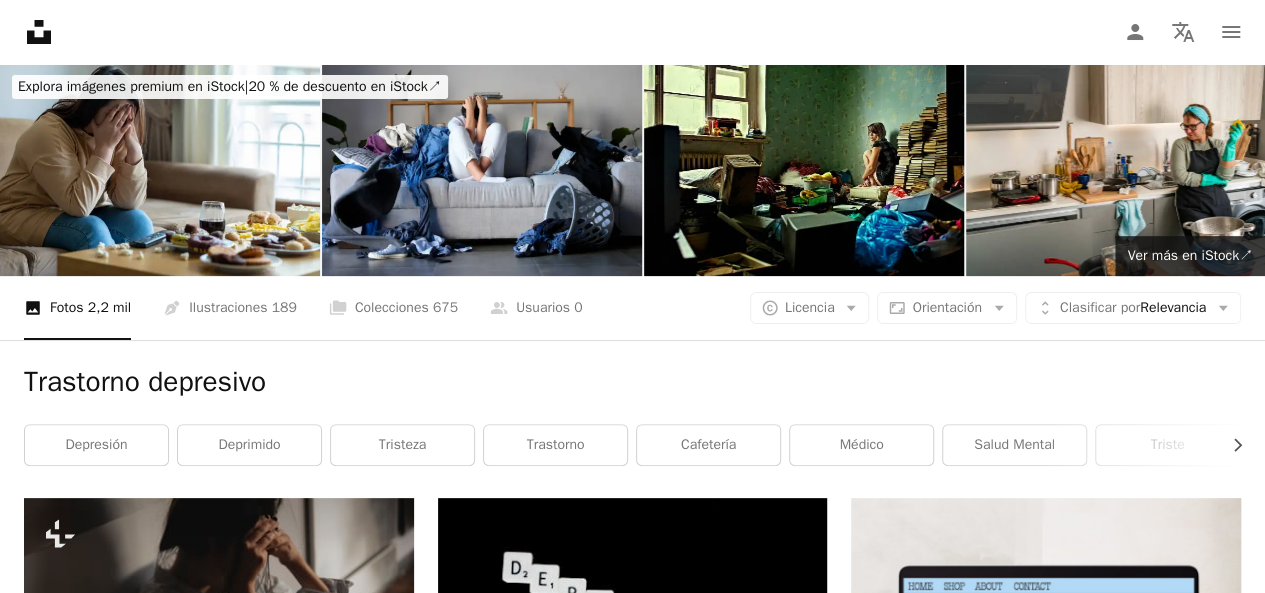 scroll, scrollTop: 0, scrollLeft: 0, axis: both 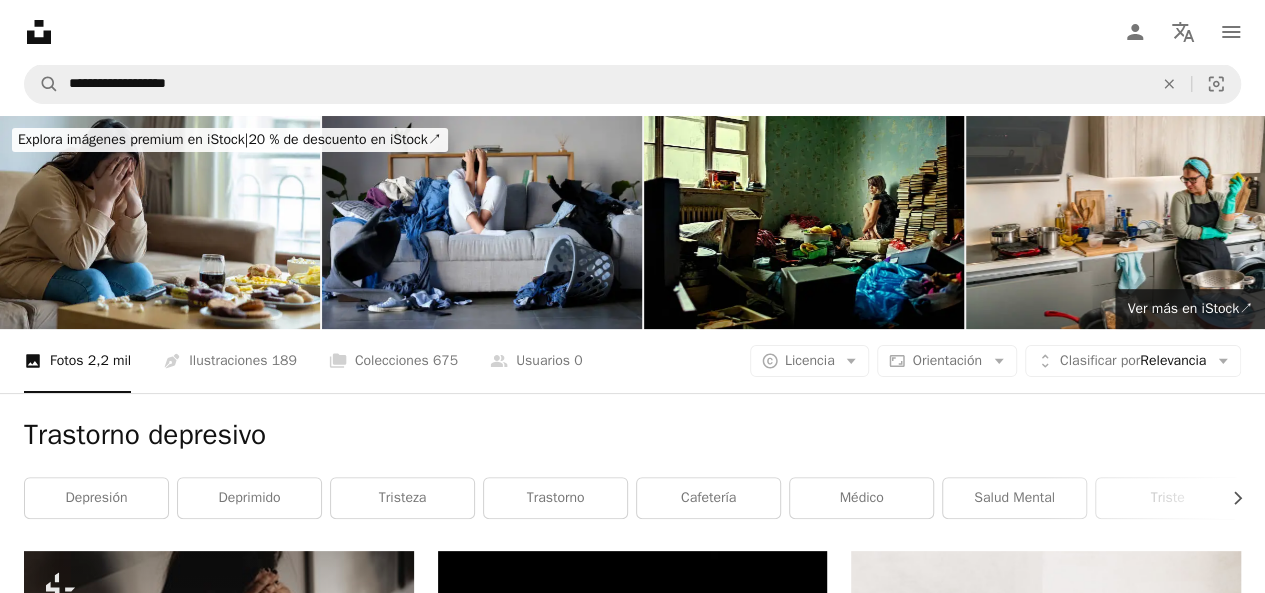 click on "Unsplash logo Página de inicio de Unsplash A photo Pen Tool A compass A stack of folders Download Person Localization icon navigation menu" at bounding box center [632, 32] 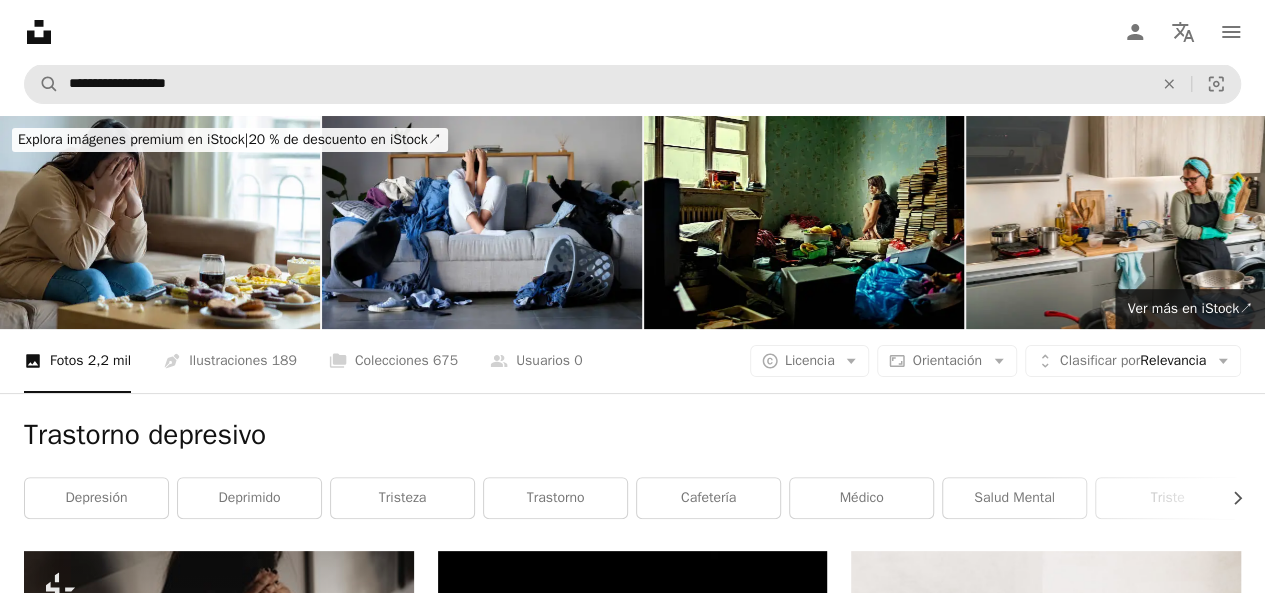click on "**********" at bounding box center (632, 84) 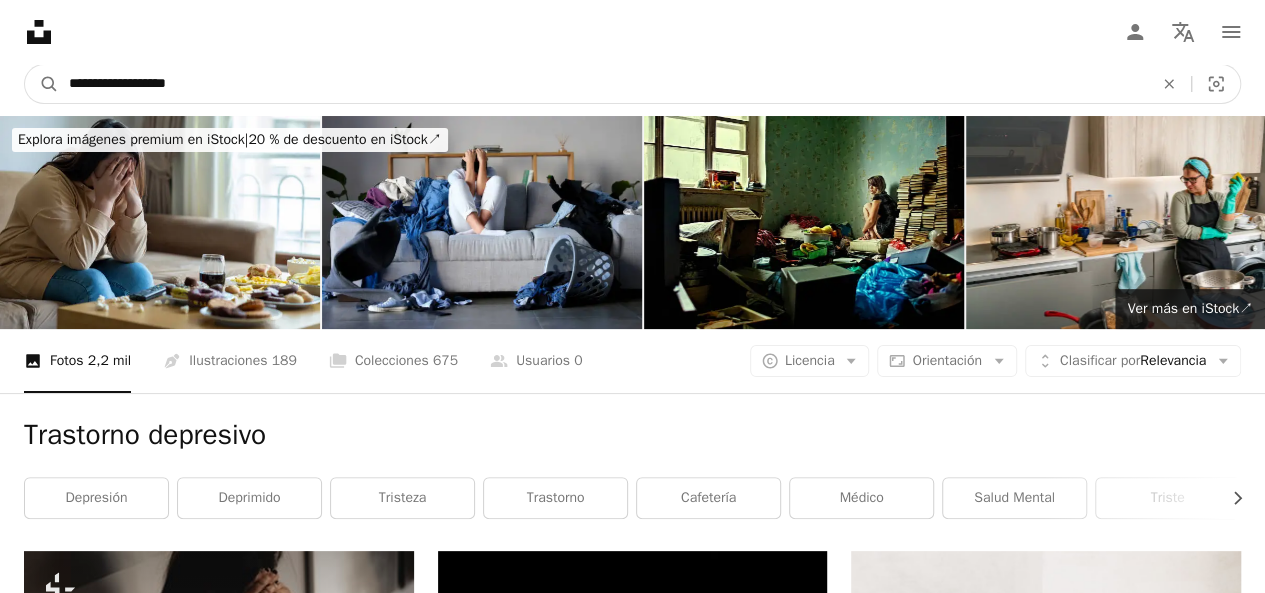 drag, startPoint x: 293, startPoint y: 93, endPoint x: 286, endPoint y: 109, distance: 17.464249 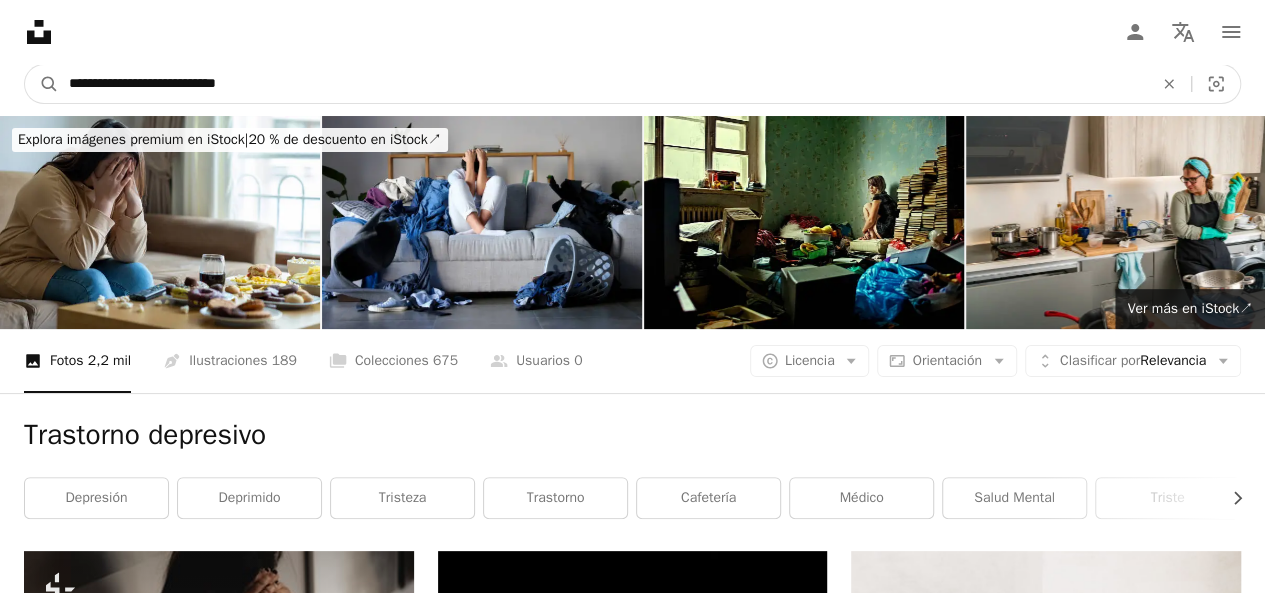 type on "**********" 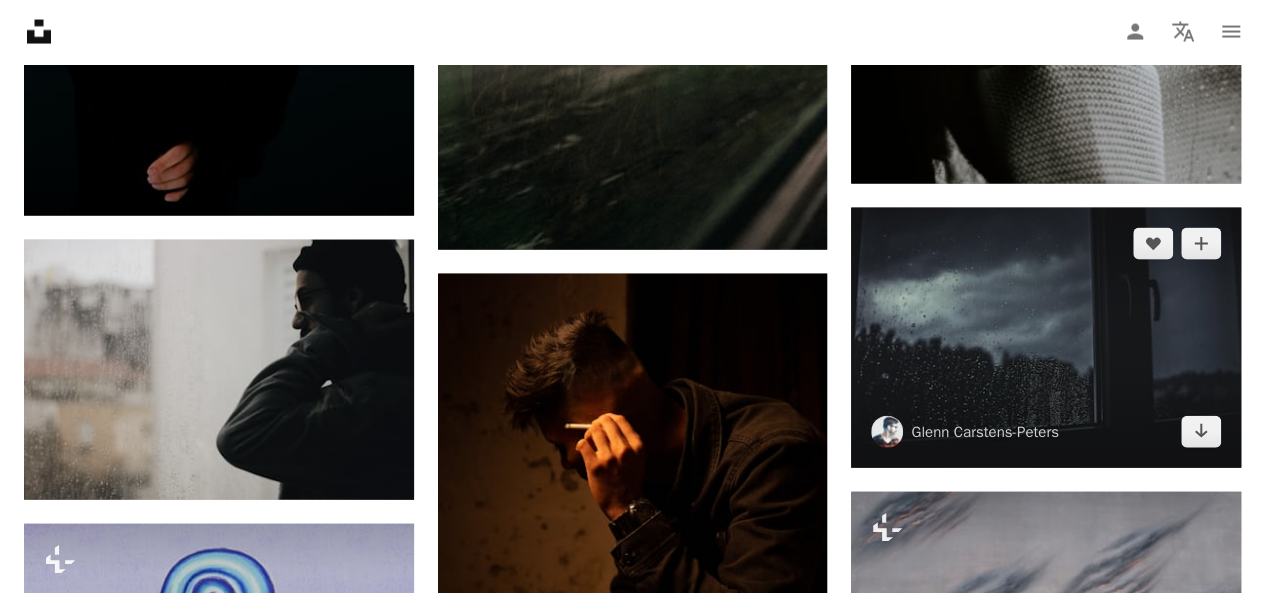 scroll, scrollTop: 2200, scrollLeft: 0, axis: vertical 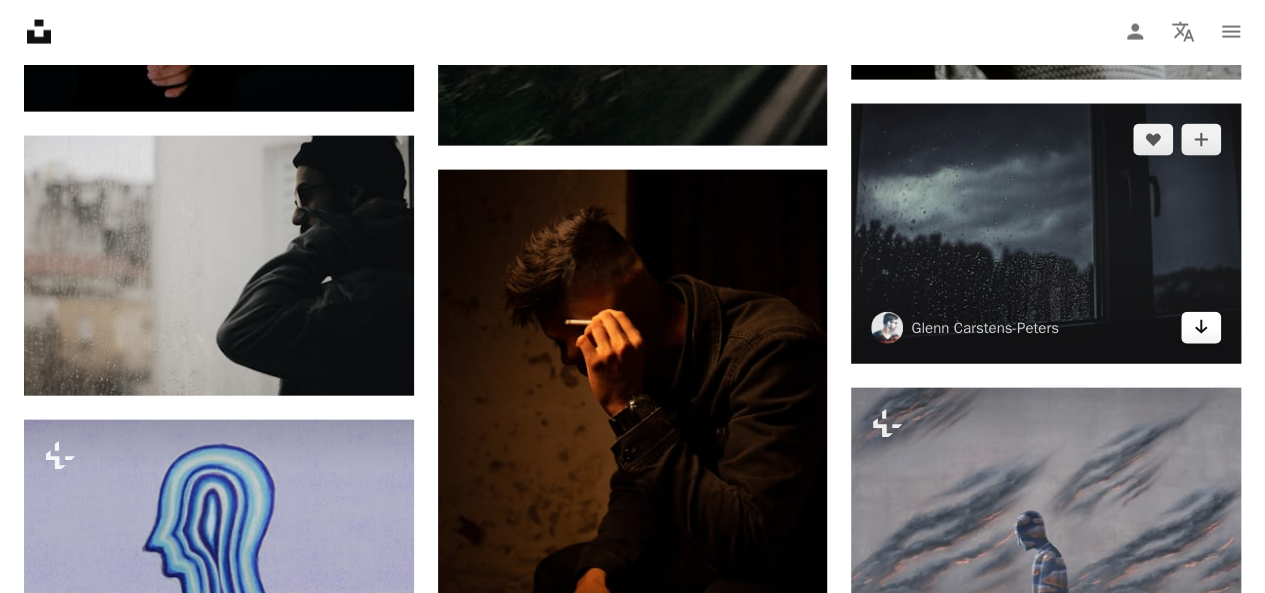 click on "Arrow pointing down" 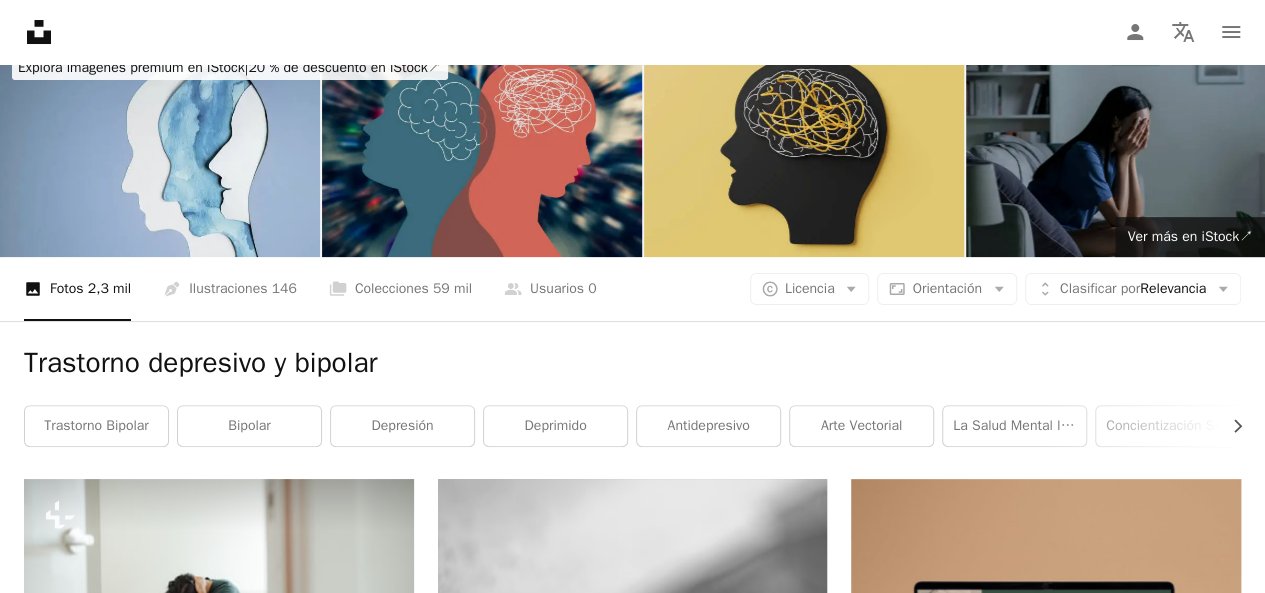 scroll, scrollTop: 0, scrollLeft: 0, axis: both 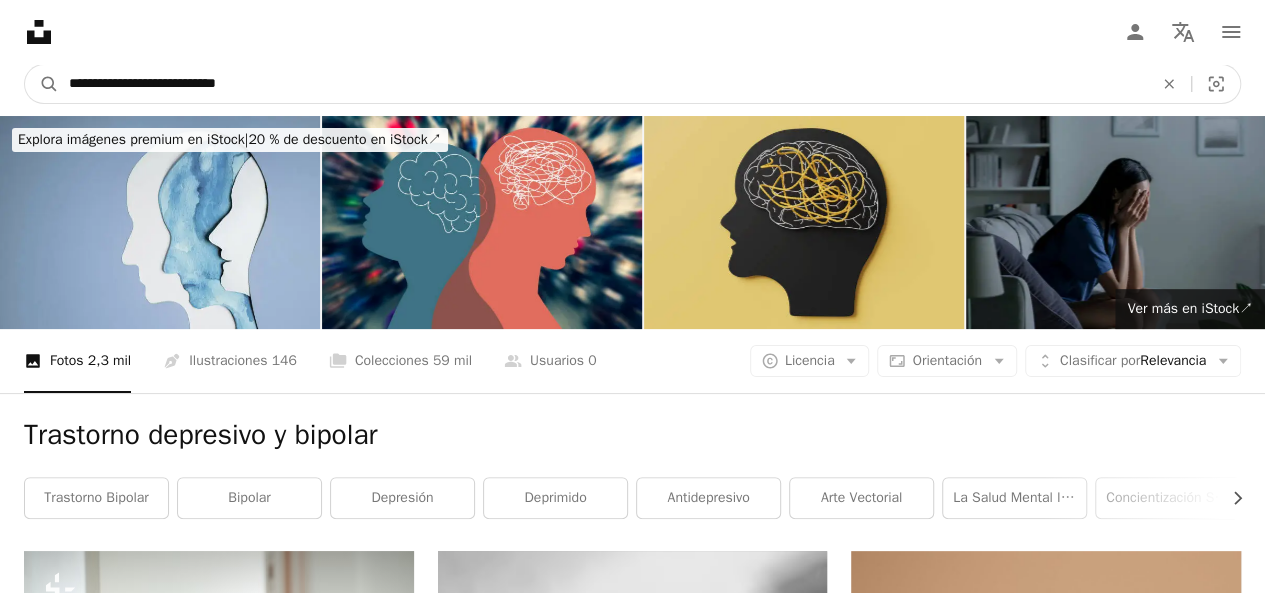click on "**********" at bounding box center (603, 84) 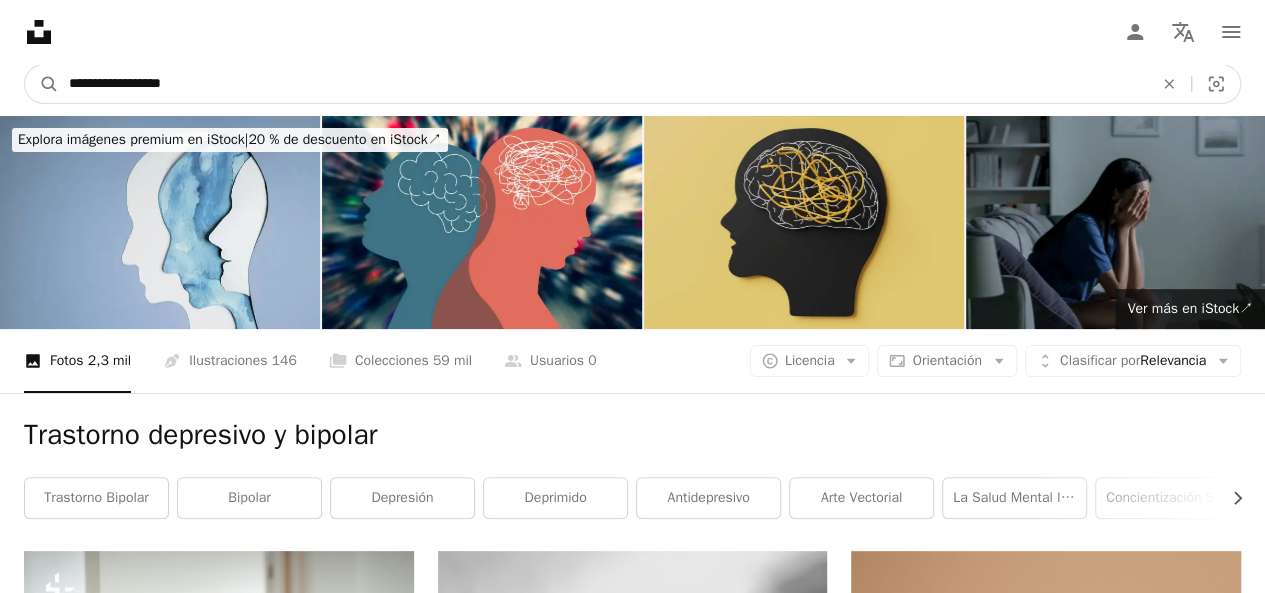 type on "**********" 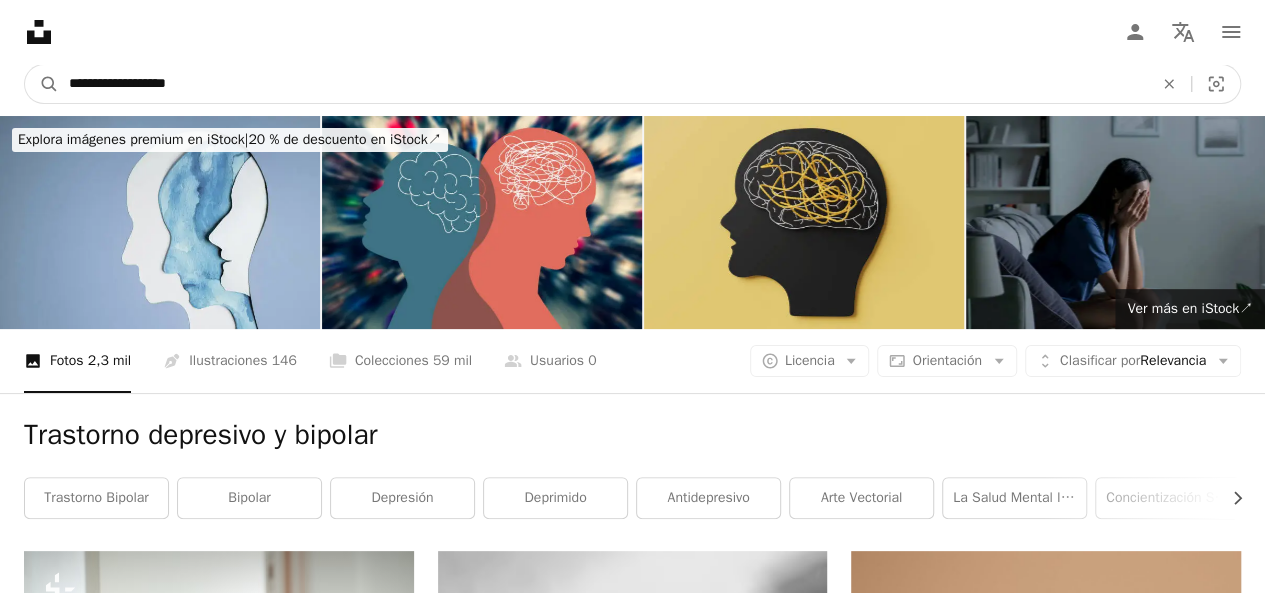 click on "A magnifying glass" at bounding box center (42, 84) 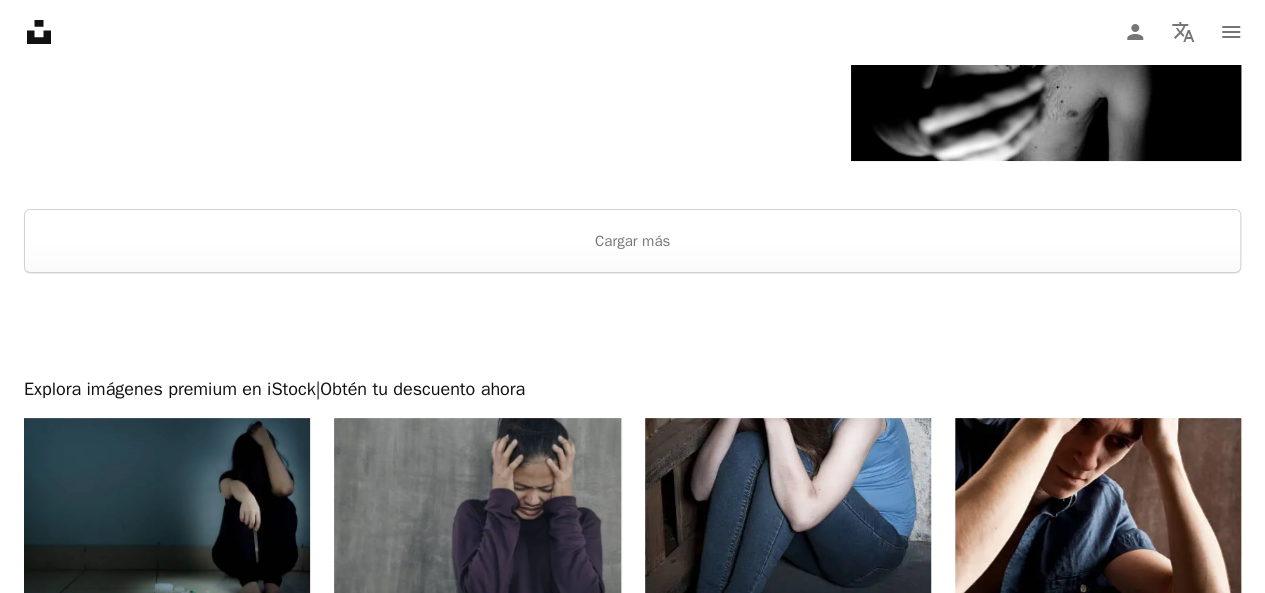 scroll, scrollTop: 3800, scrollLeft: 0, axis: vertical 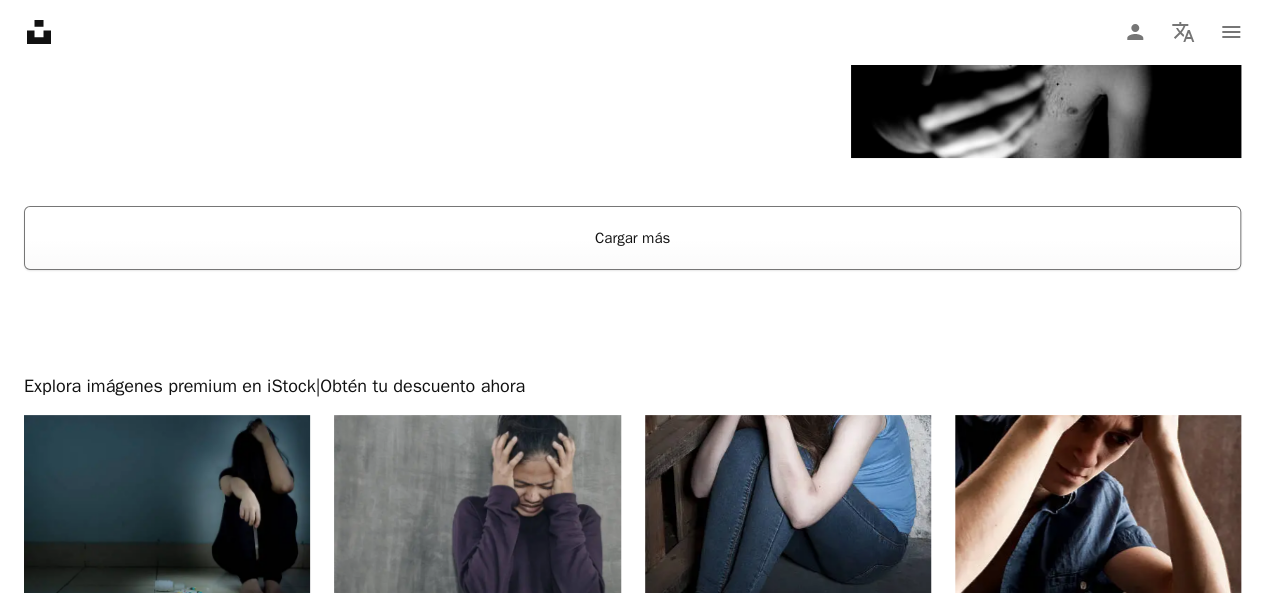 click on "Cargar más" at bounding box center (632, 238) 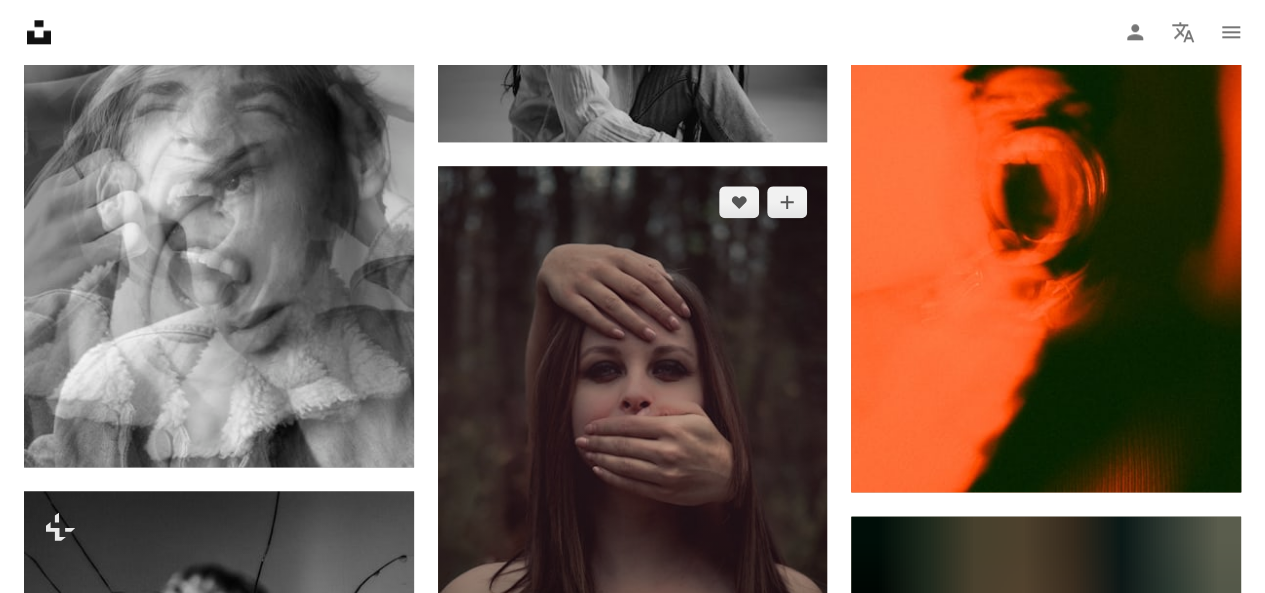 scroll, scrollTop: 1200, scrollLeft: 0, axis: vertical 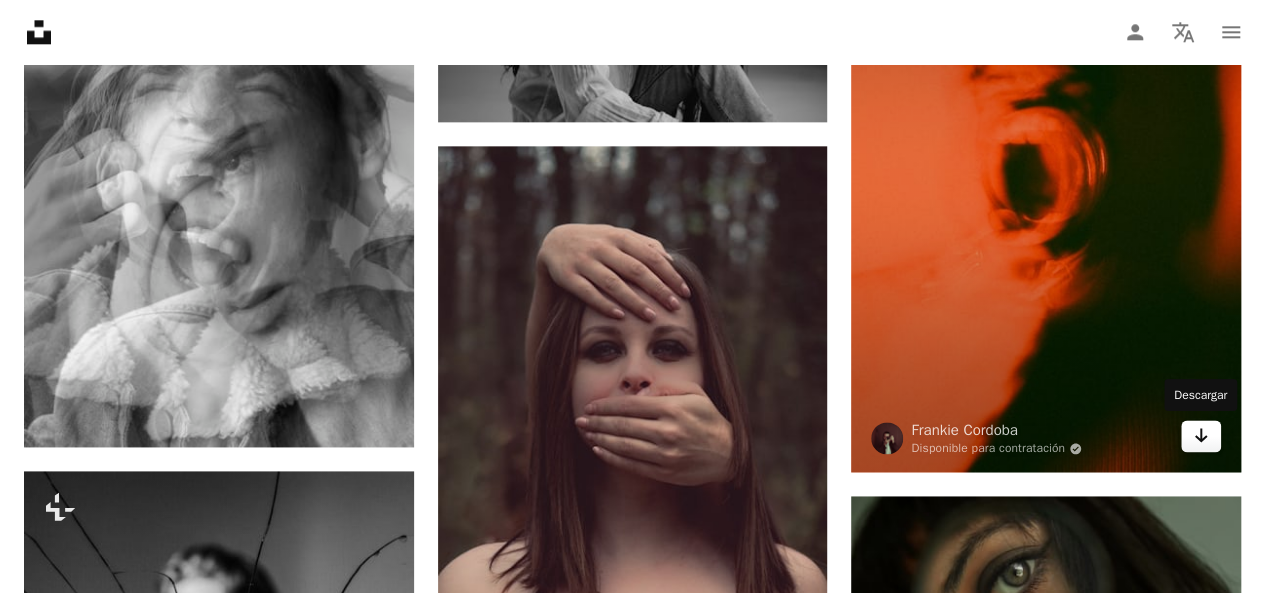 click on "Arrow pointing down" at bounding box center (1201, 436) 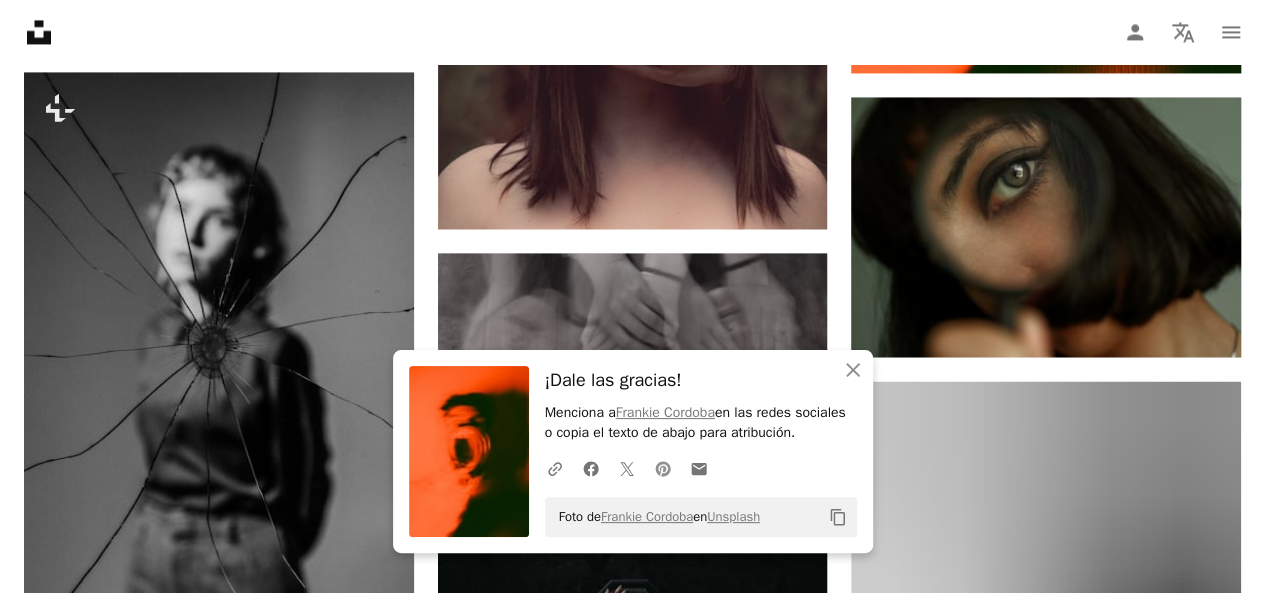 scroll, scrollTop: 1600, scrollLeft: 0, axis: vertical 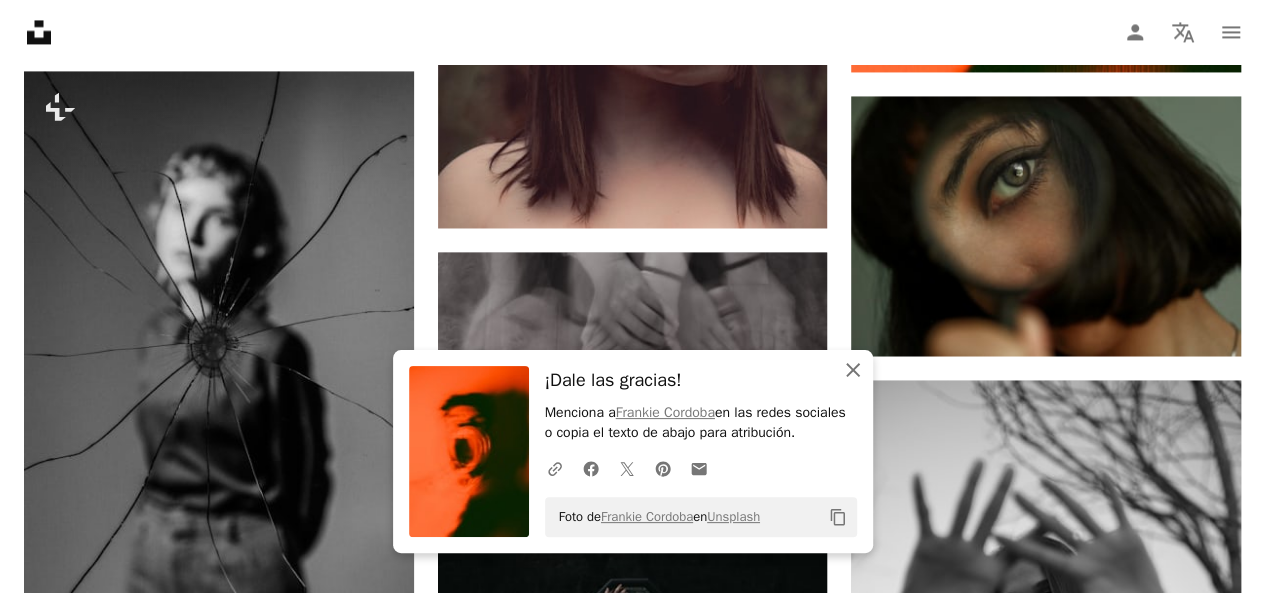drag, startPoint x: 852, startPoint y: 371, endPoint x: 818, endPoint y: 392, distance: 39.962482 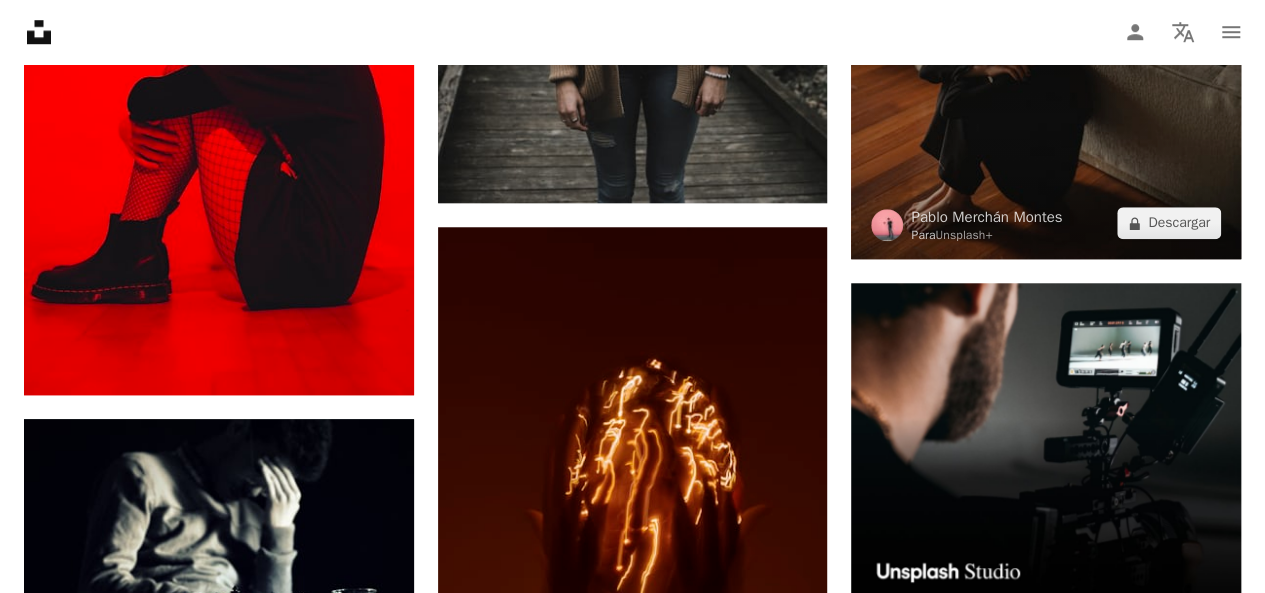scroll, scrollTop: 8700, scrollLeft: 0, axis: vertical 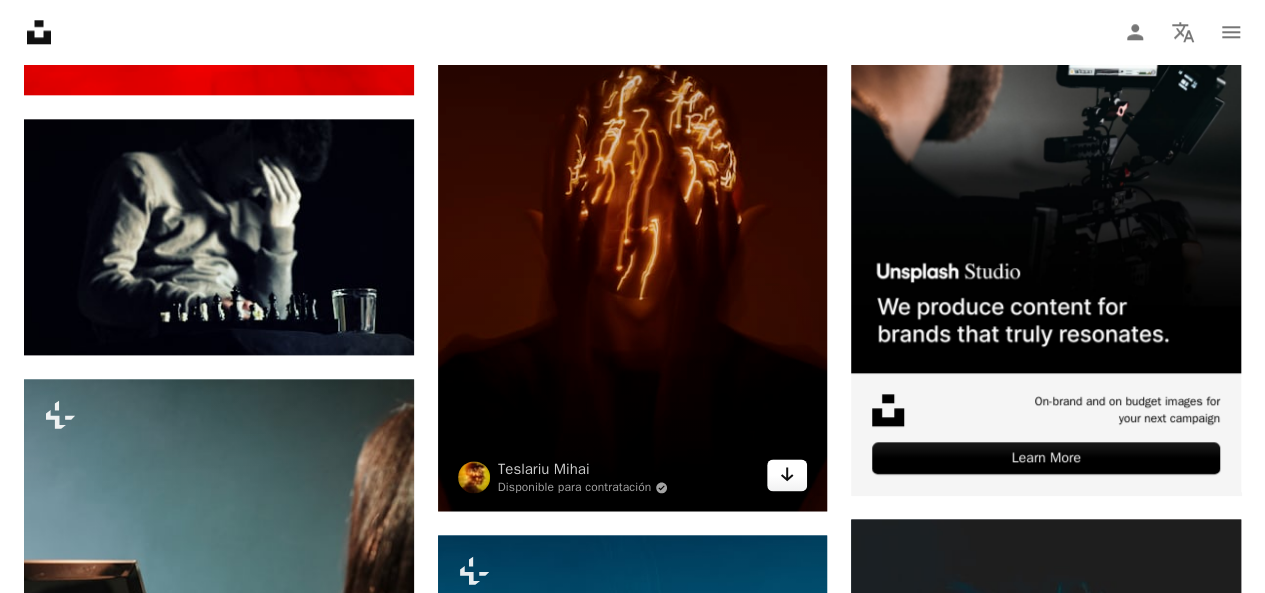 click on "Arrow pointing down" 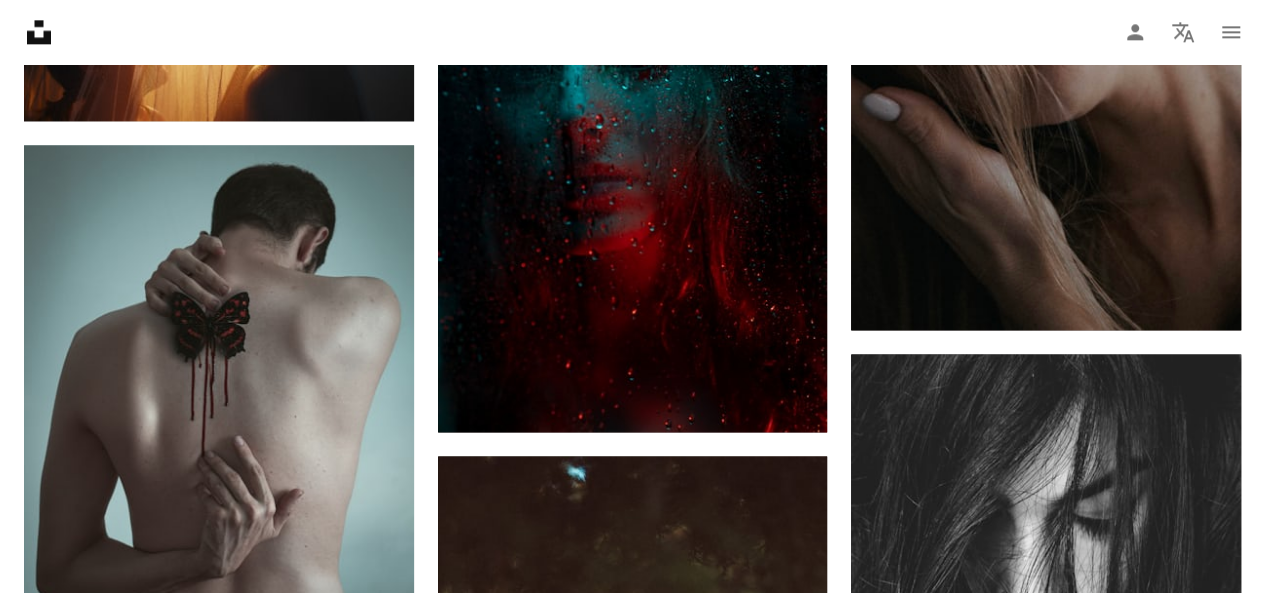 scroll, scrollTop: 19800, scrollLeft: 0, axis: vertical 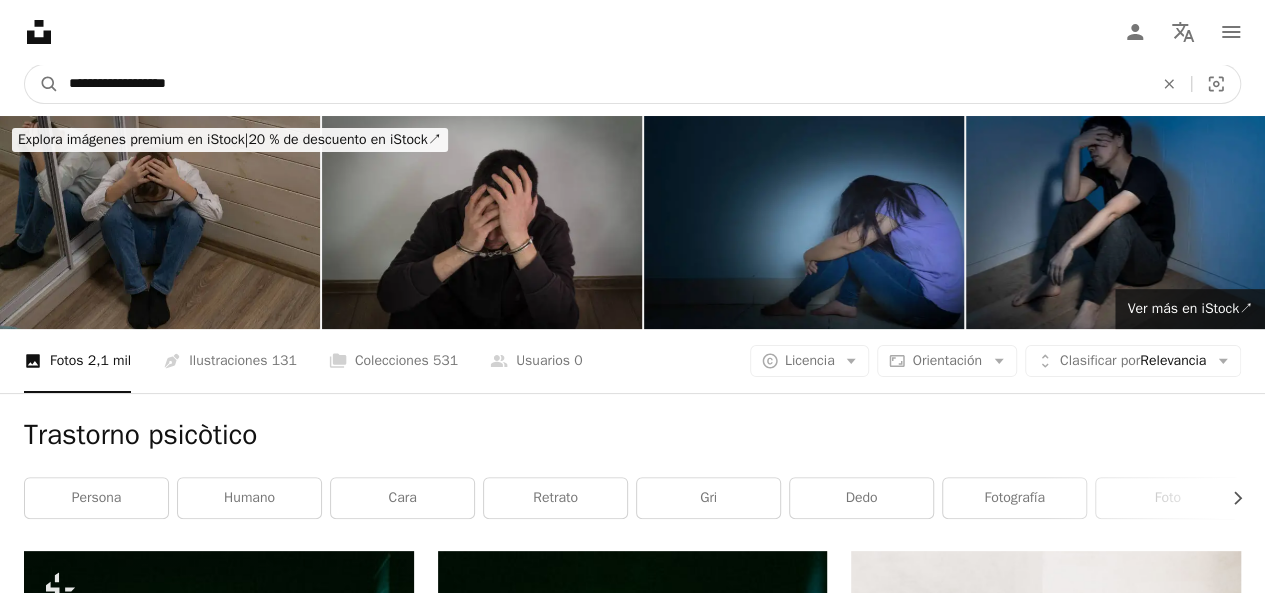 drag, startPoint x: 305, startPoint y: 97, endPoint x: 293, endPoint y: 96, distance: 12.0415945 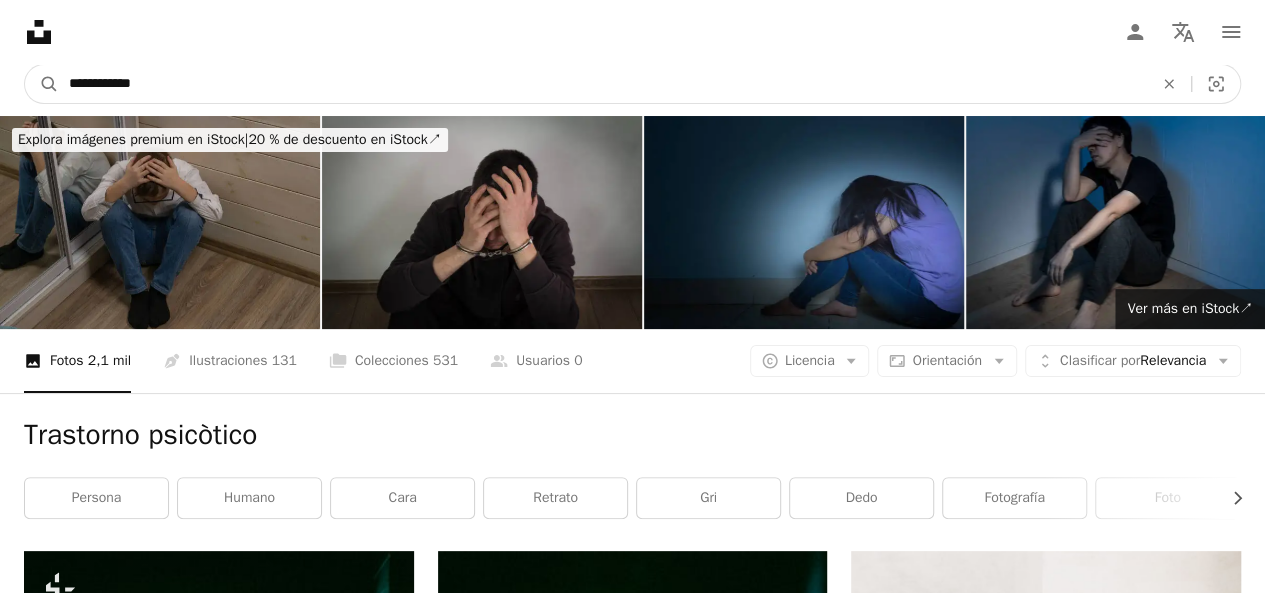type on "**********" 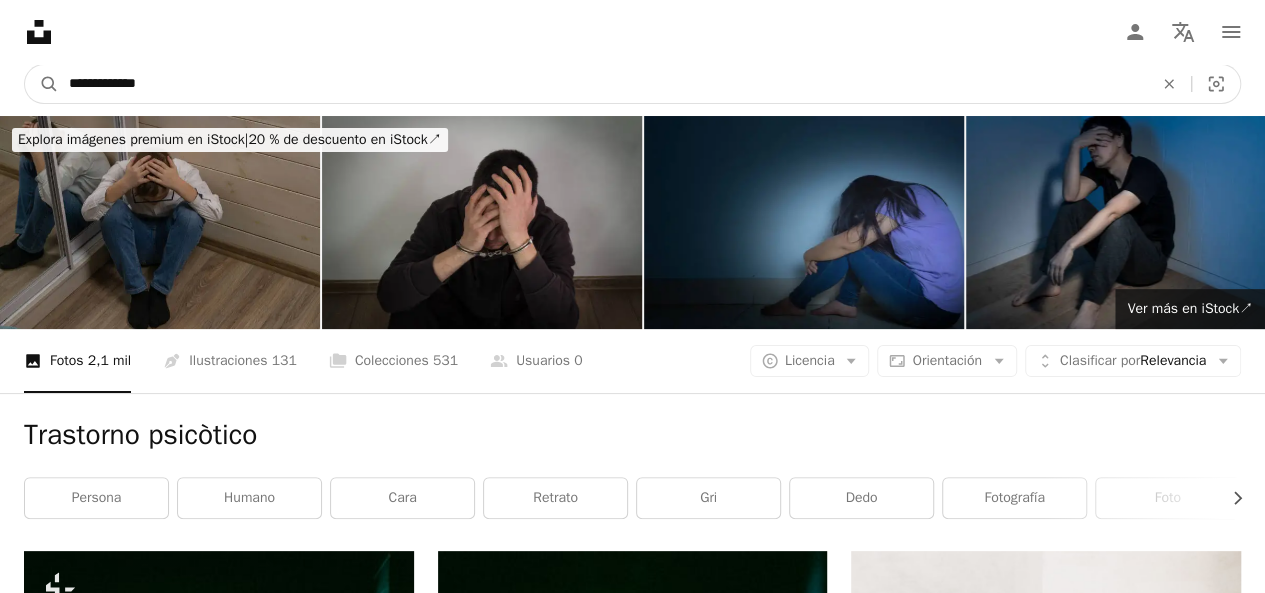 click on "A magnifying glass" at bounding box center [42, 84] 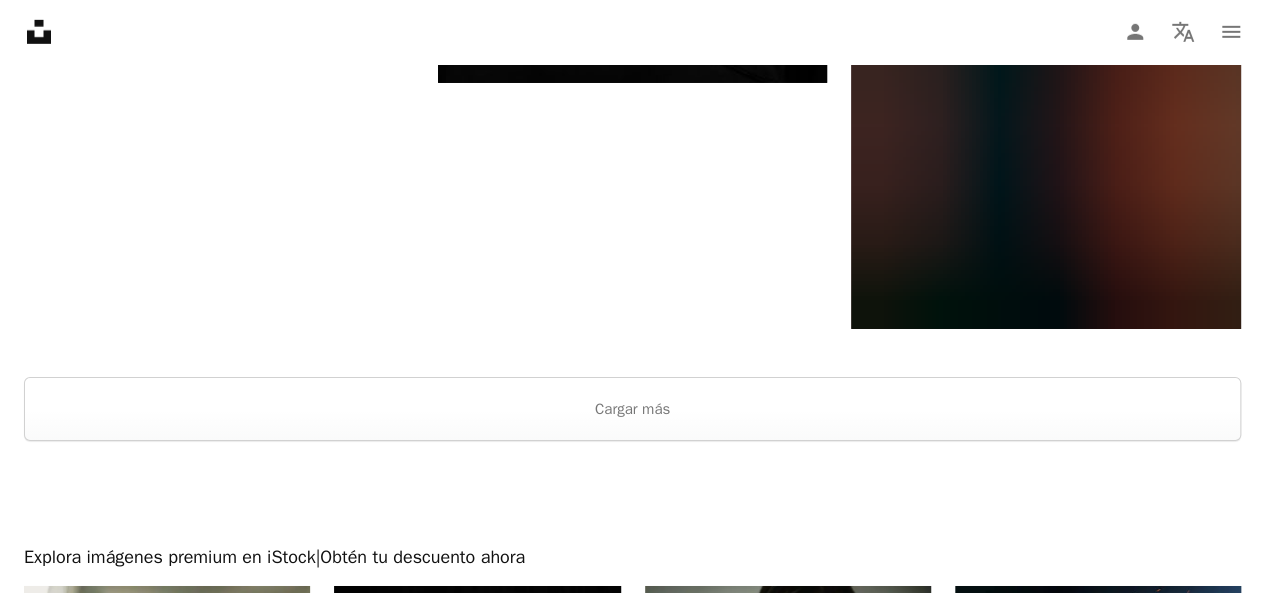 scroll, scrollTop: 3400, scrollLeft: 0, axis: vertical 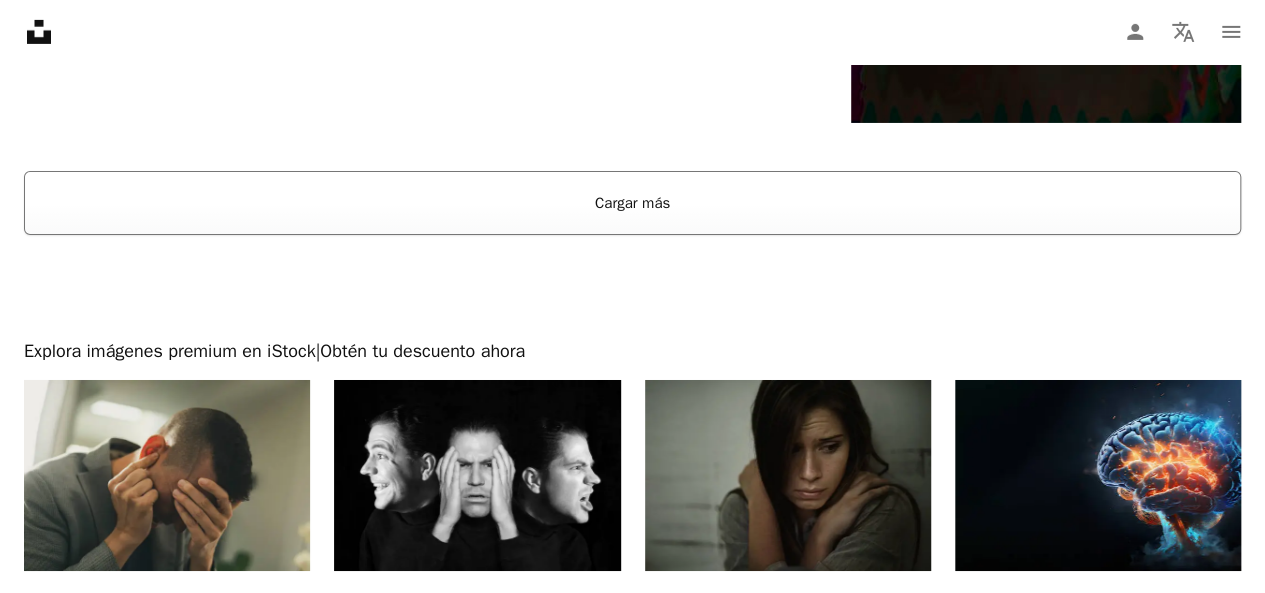 click on "Cargar más" at bounding box center (632, 203) 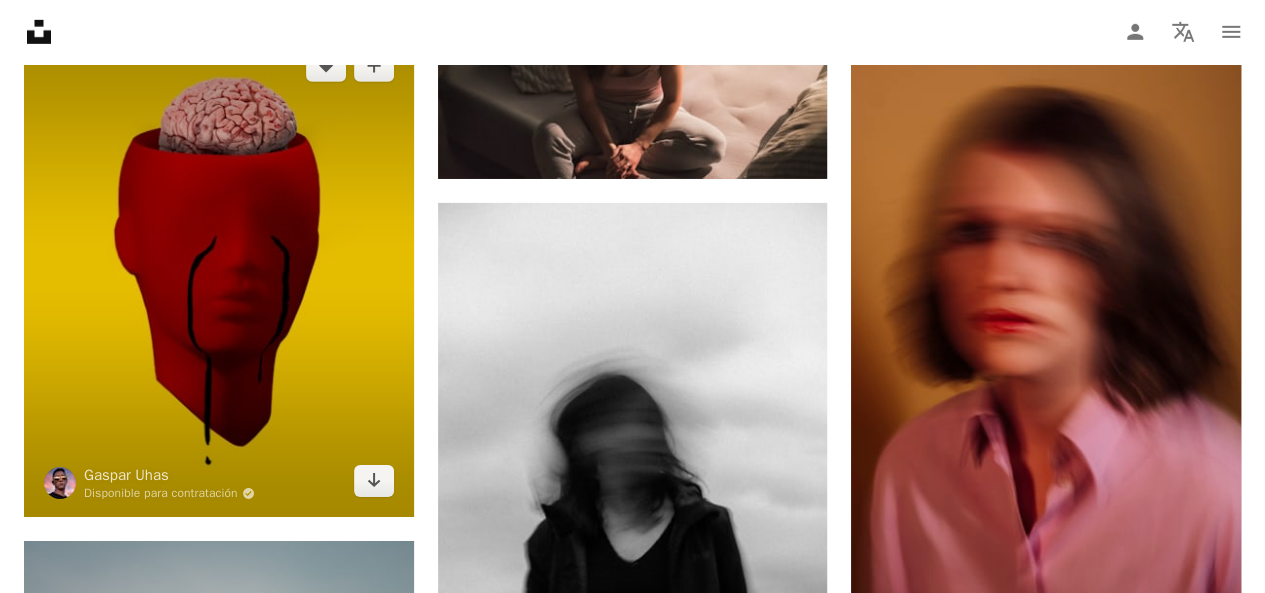 scroll, scrollTop: 10800, scrollLeft: 0, axis: vertical 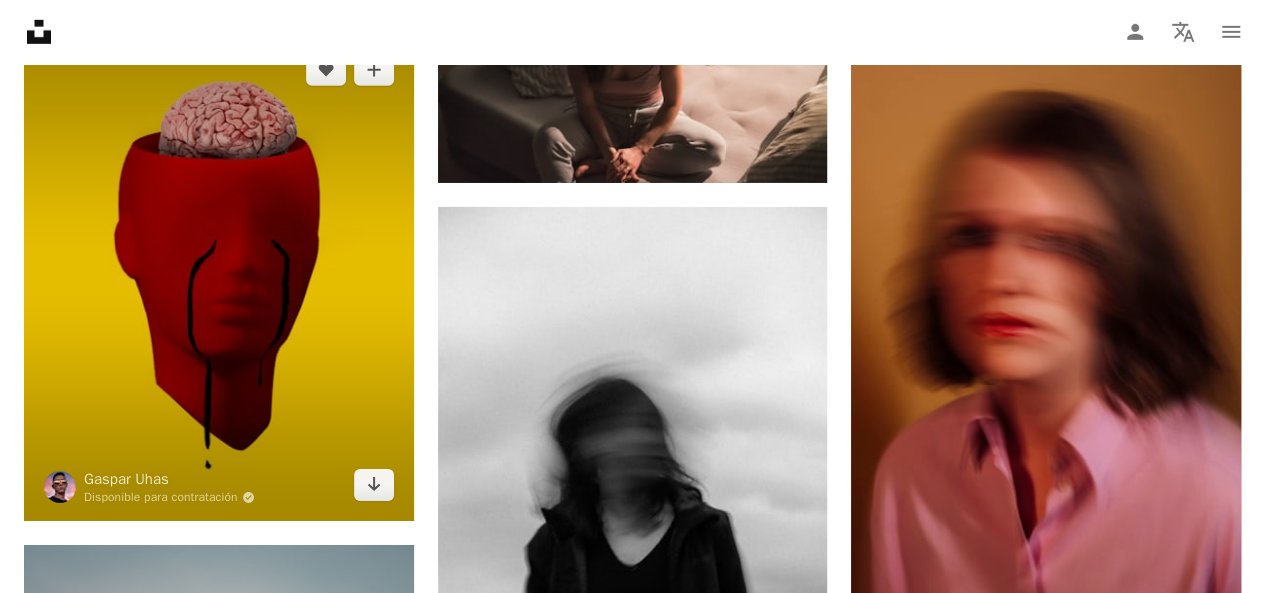 click at bounding box center (219, 277) 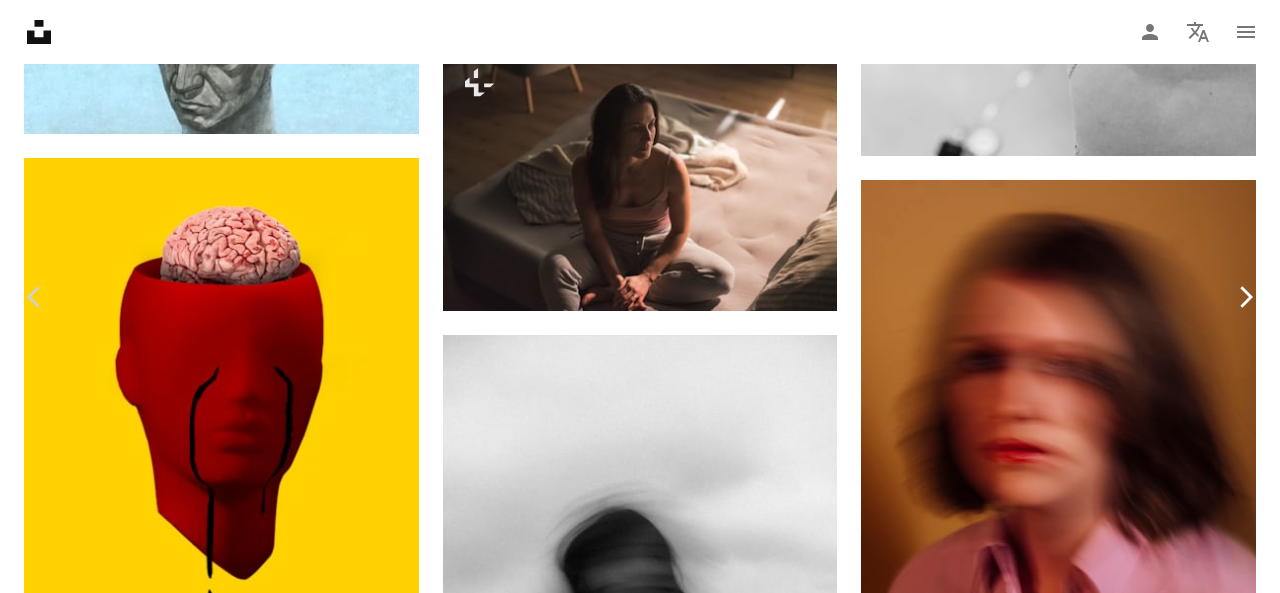 click 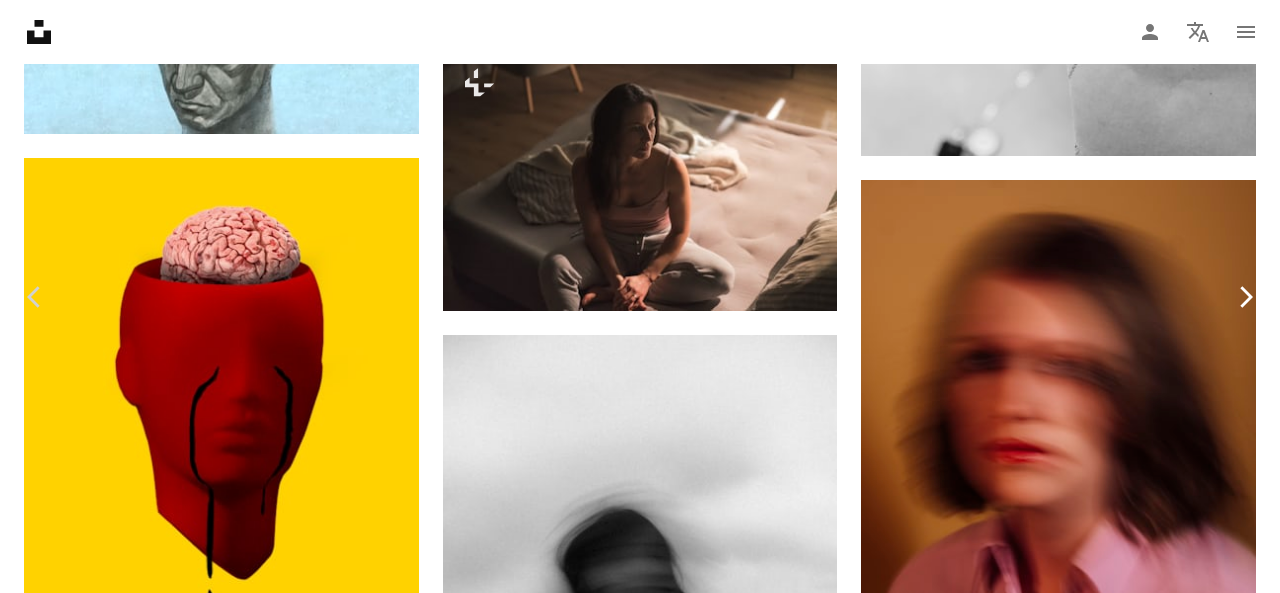 click on "Chevron right" 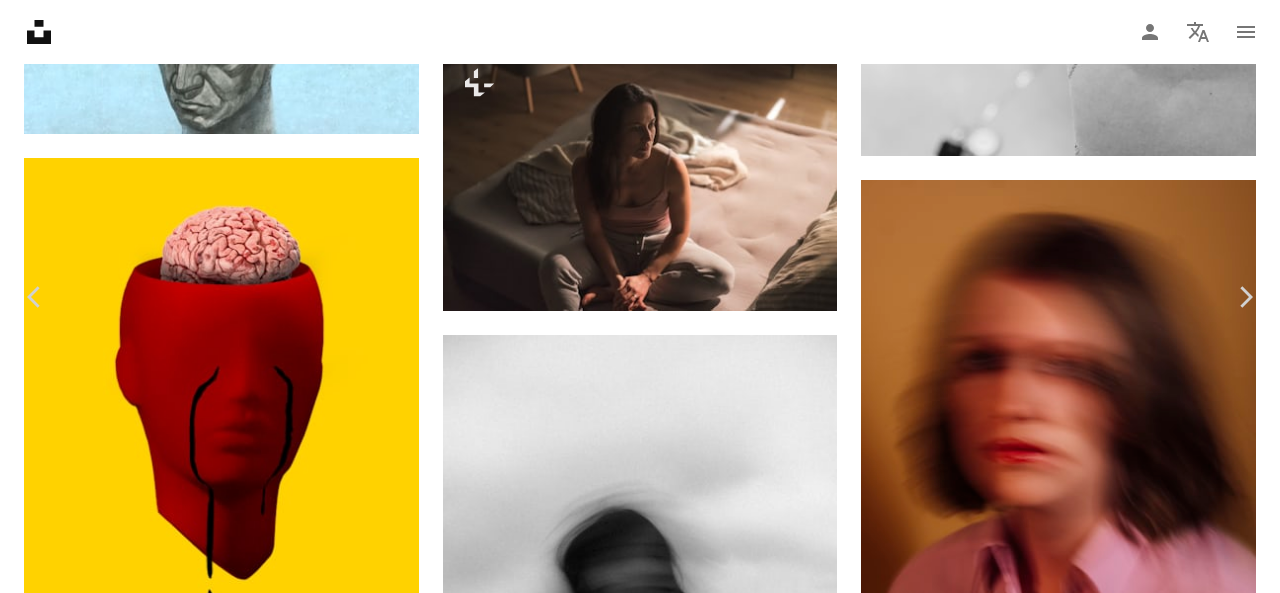 click on "An X shape" at bounding box center [20, 20] 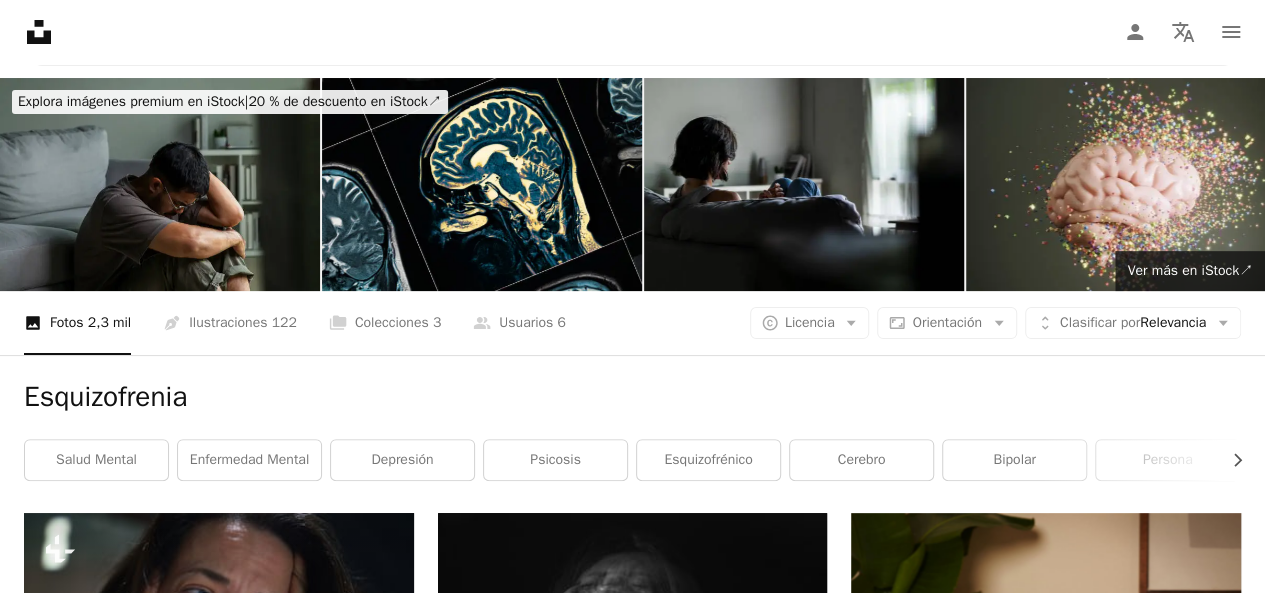 scroll, scrollTop: 0, scrollLeft: 0, axis: both 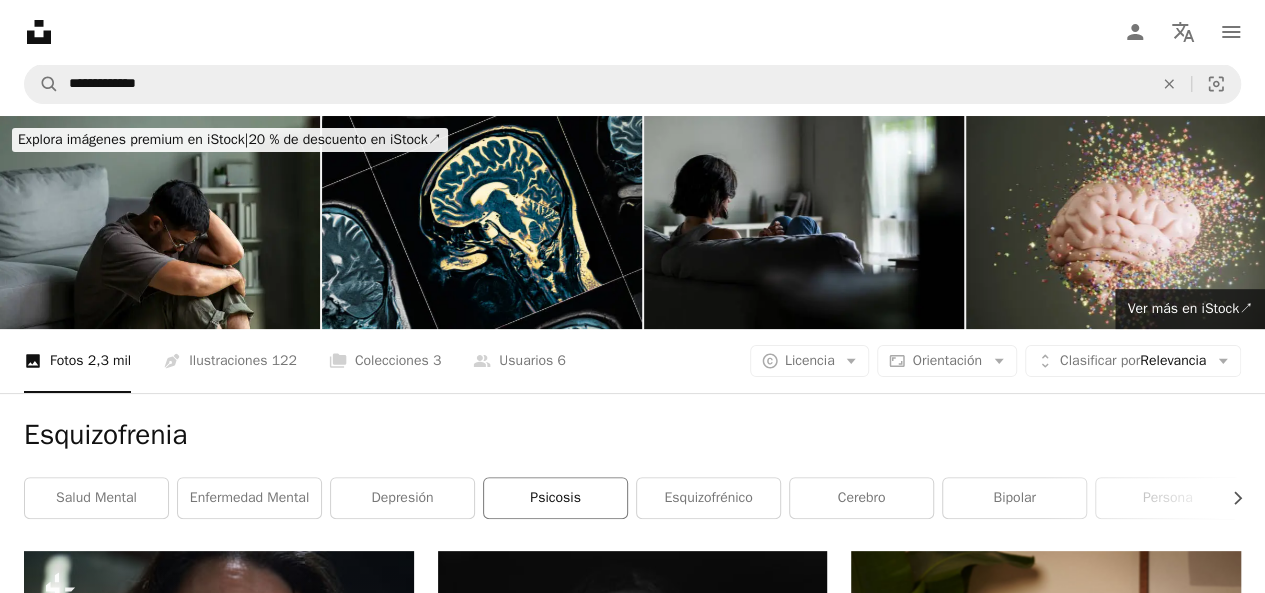 click on "psicosis" at bounding box center [555, 498] 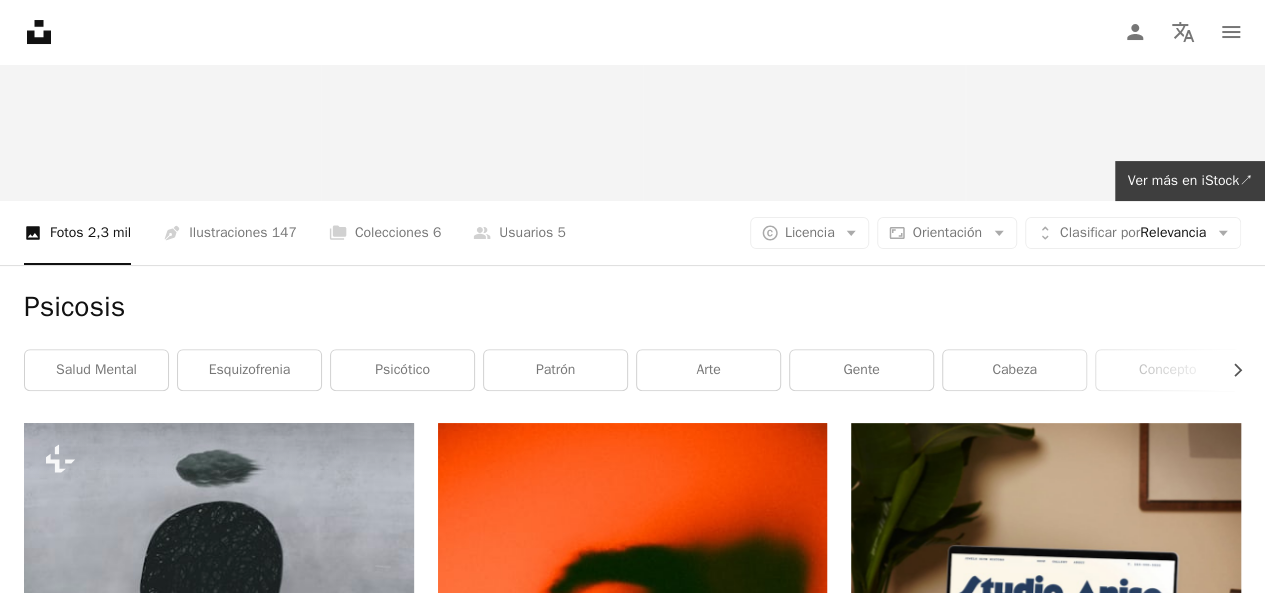 scroll, scrollTop: 0, scrollLeft: 0, axis: both 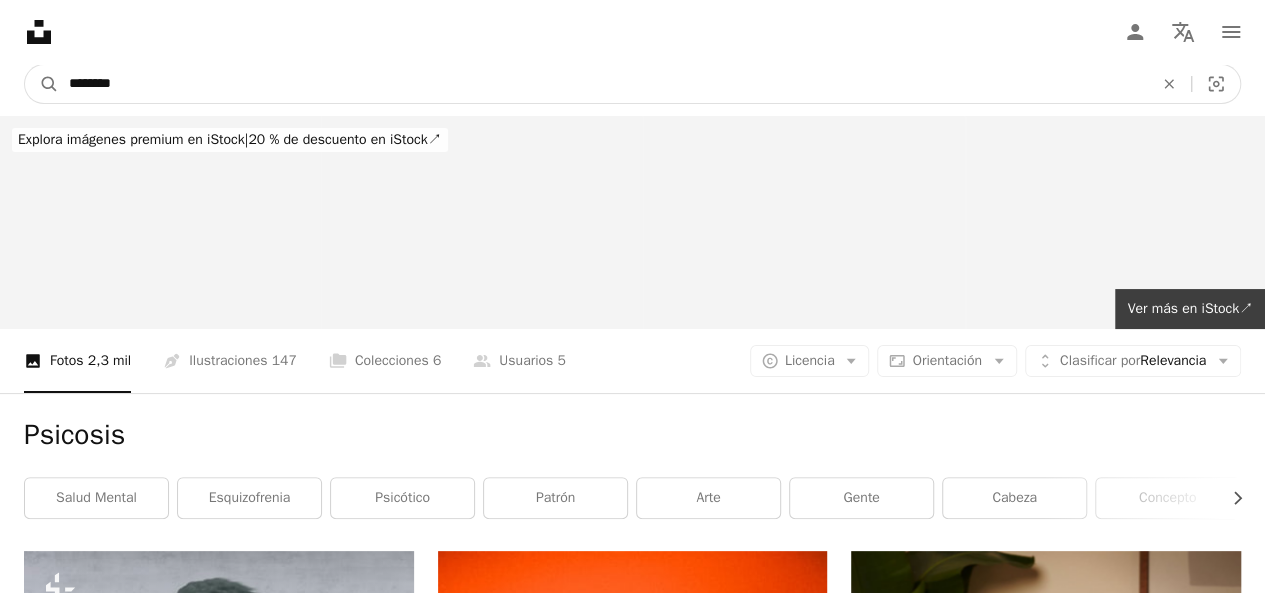 click on "********" at bounding box center [603, 84] 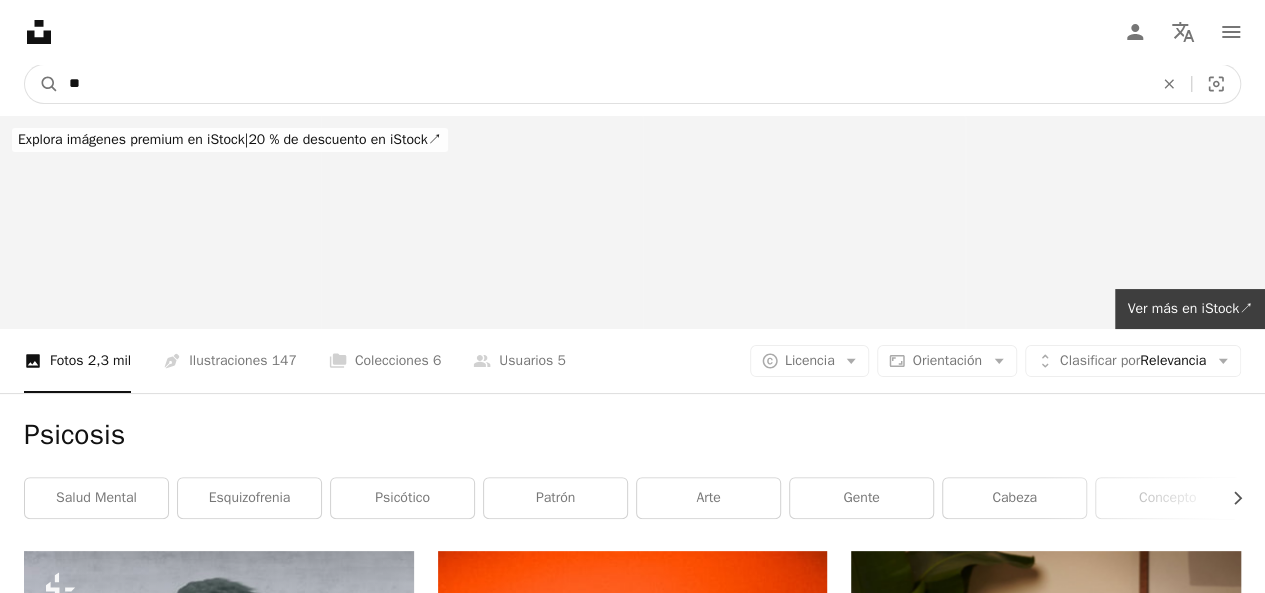 type on "*" 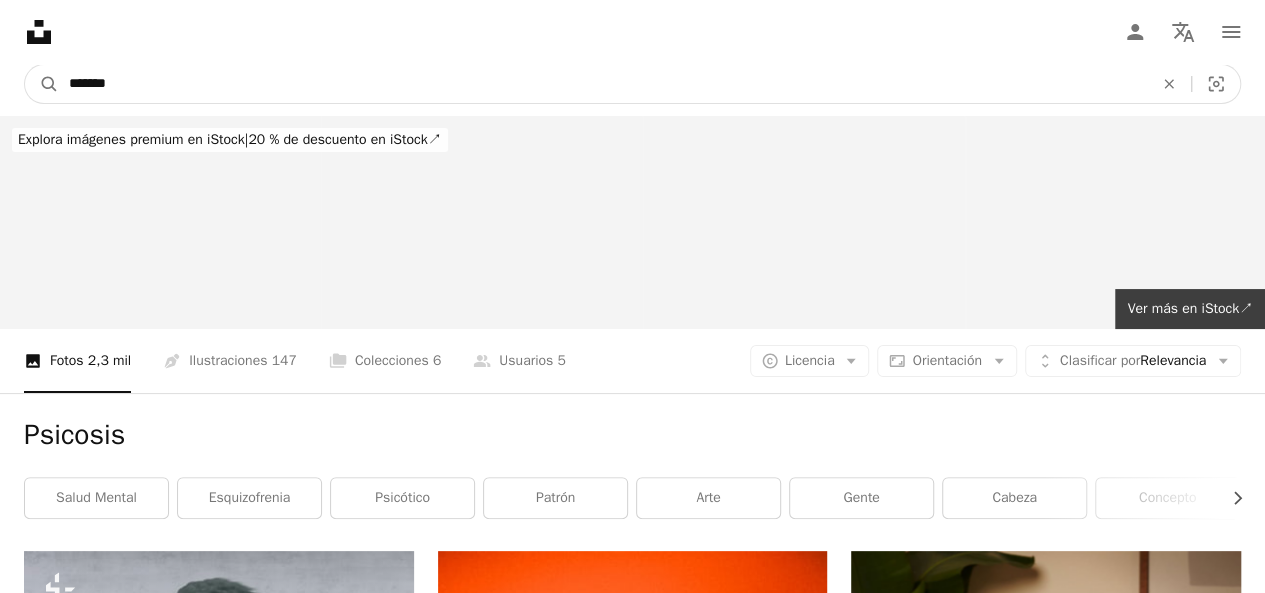 type on "*******" 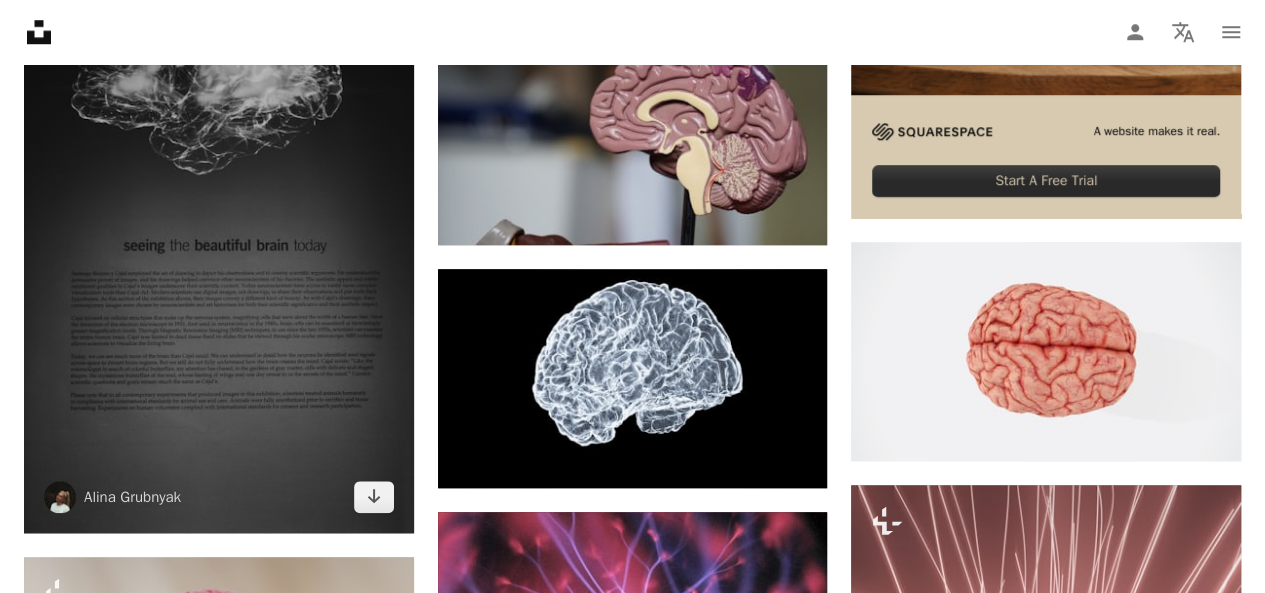 scroll, scrollTop: 900, scrollLeft: 0, axis: vertical 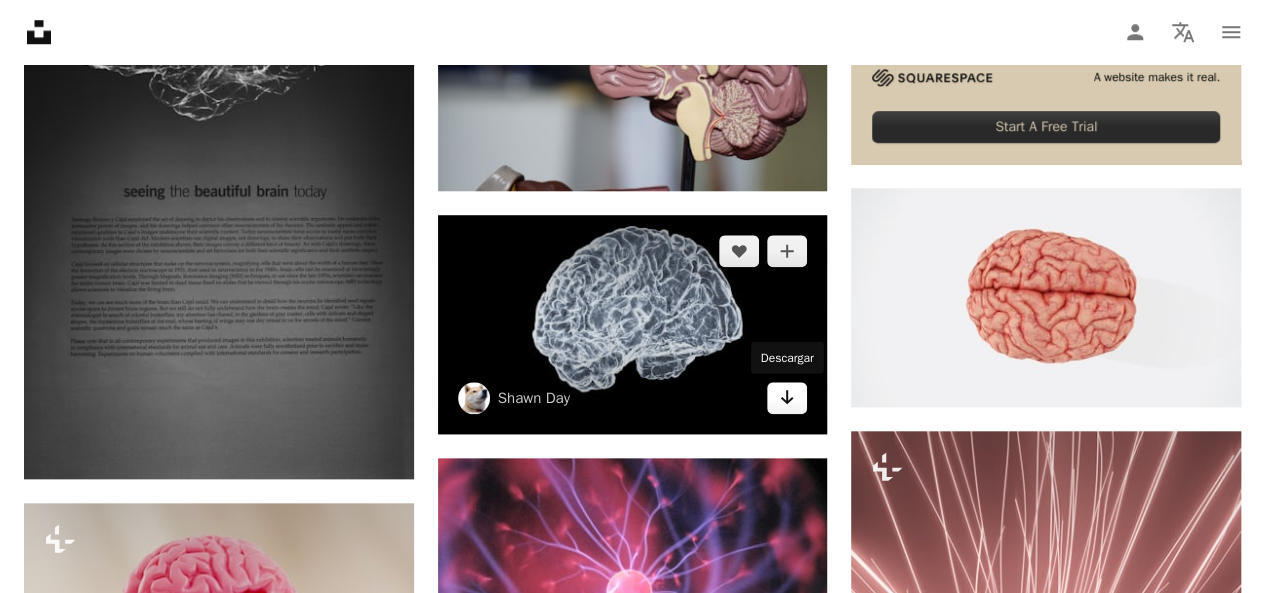 click on "Arrow pointing down" at bounding box center [787, 398] 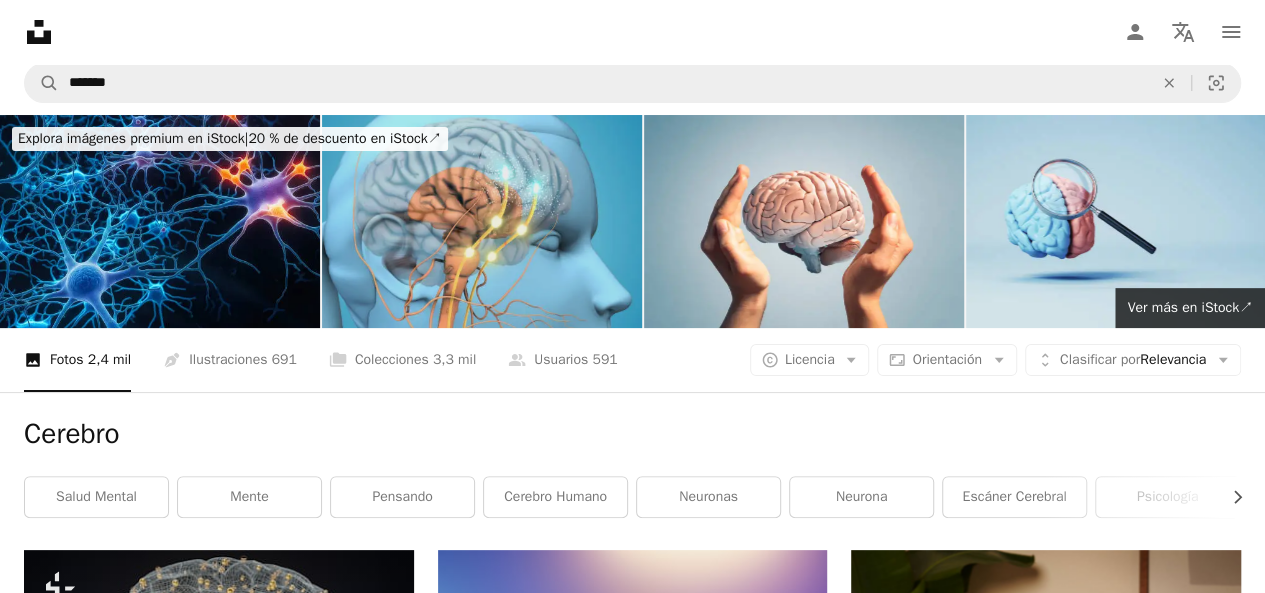 scroll, scrollTop: 0, scrollLeft: 0, axis: both 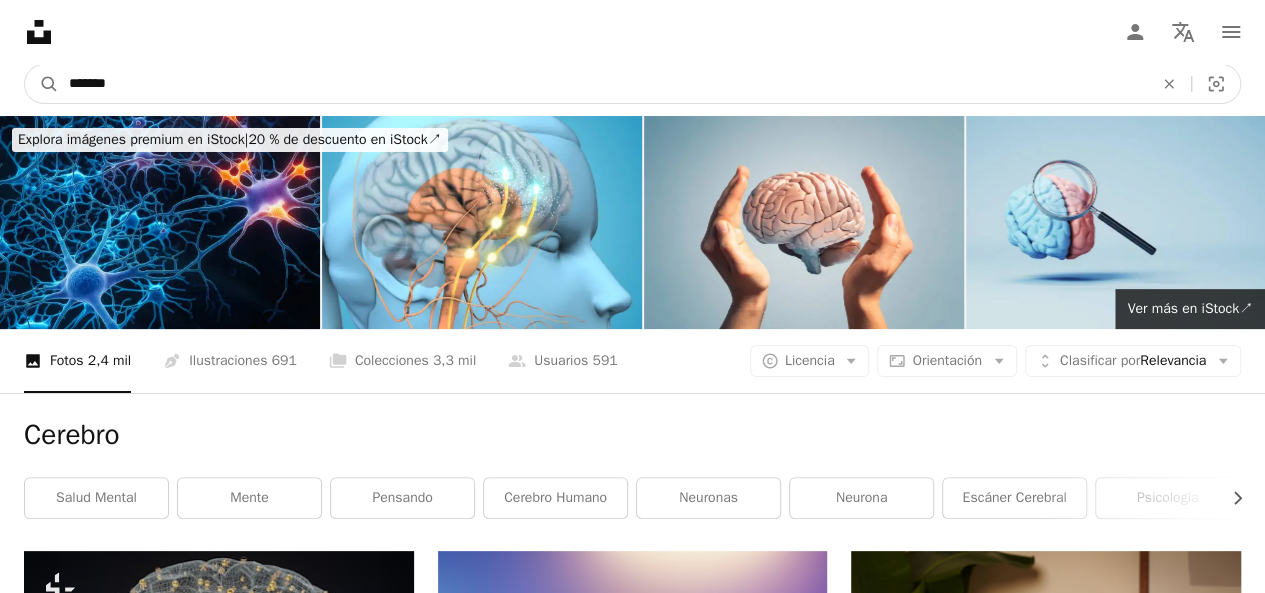 click on "*******" at bounding box center [603, 84] 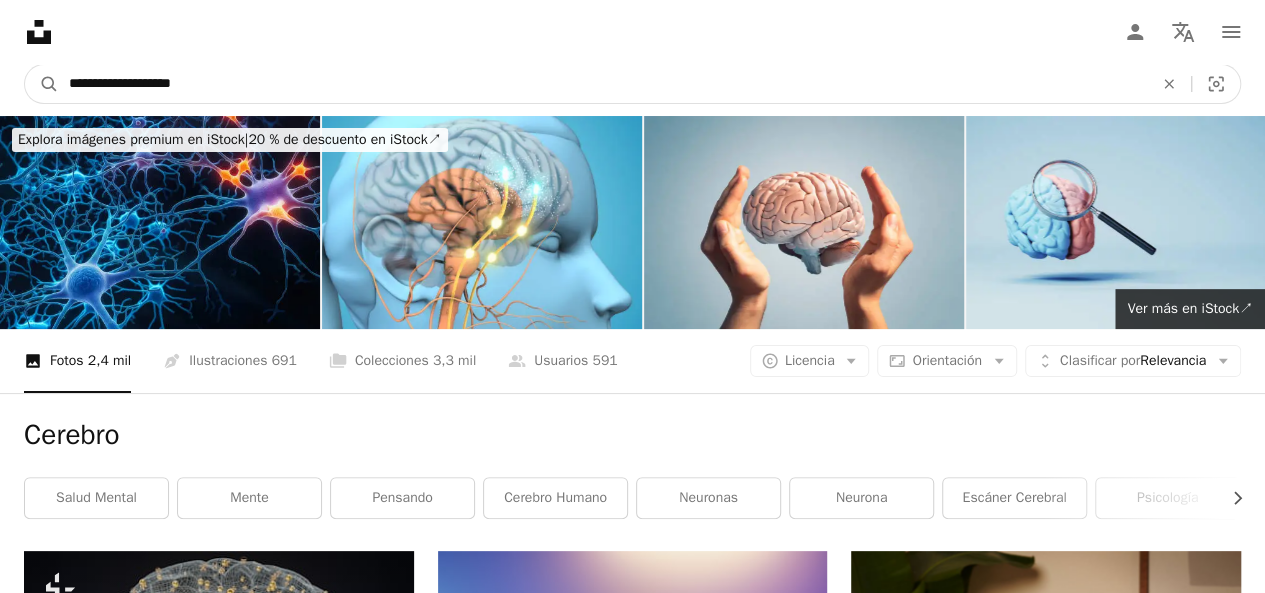 type on "**********" 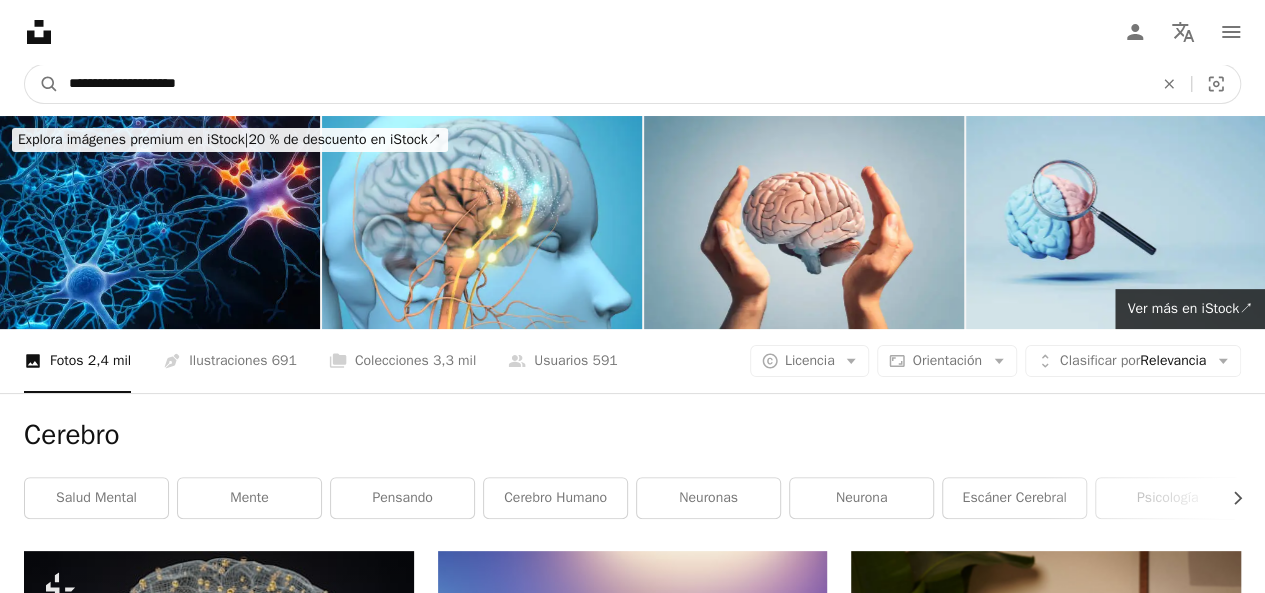 click on "A magnifying glass" at bounding box center (42, 84) 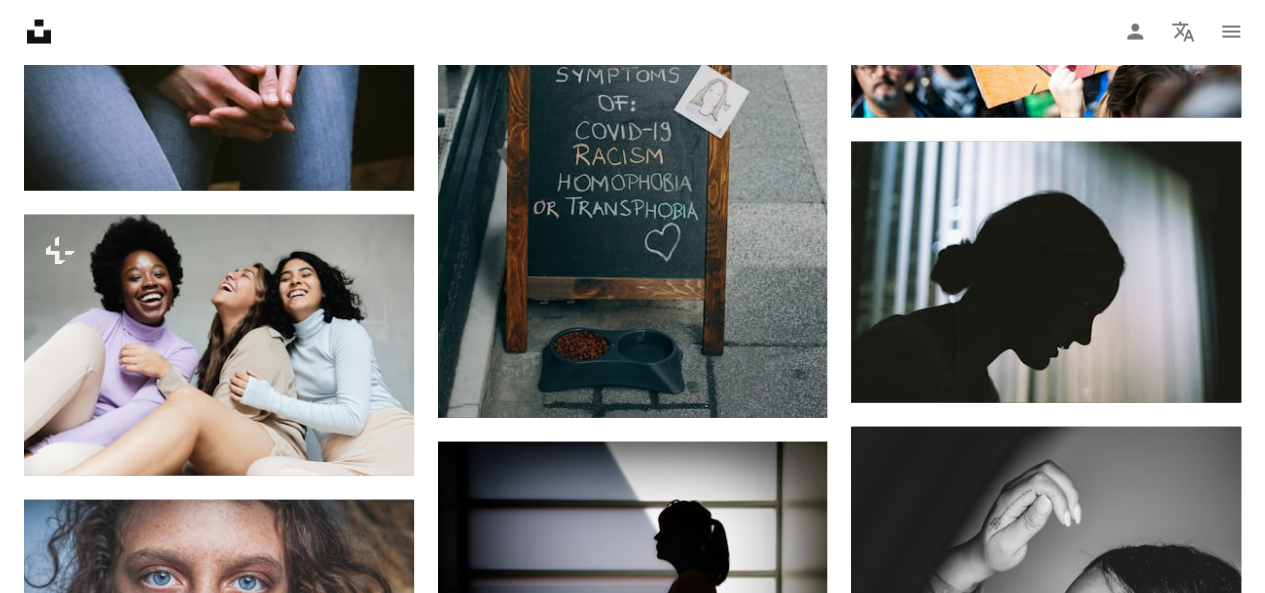 scroll, scrollTop: 2200, scrollLeft: 0, axis: vertical 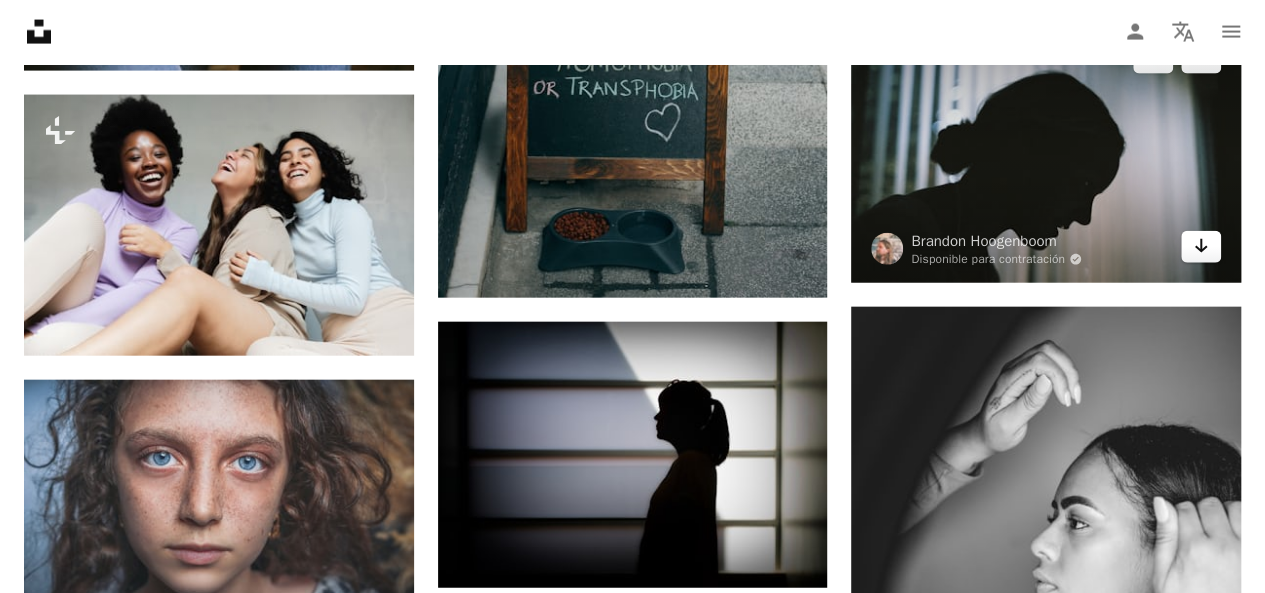 click on "Arrow pointing down" 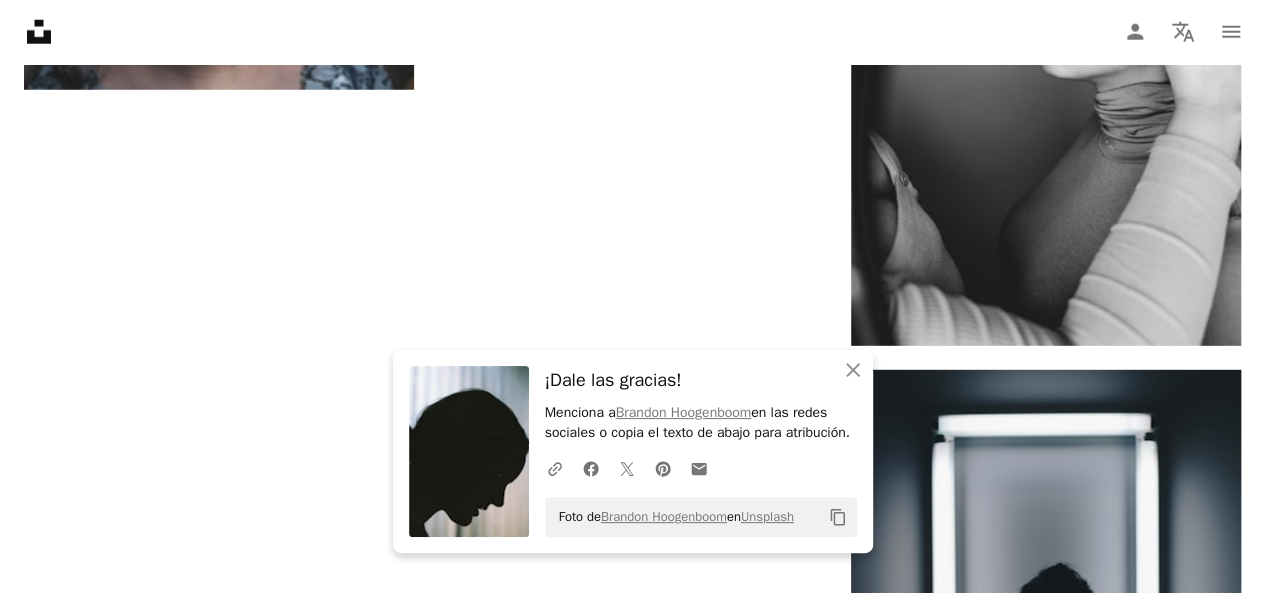 scroll, scrollTop: 2900, scrollLeft: 0, axis: vertical 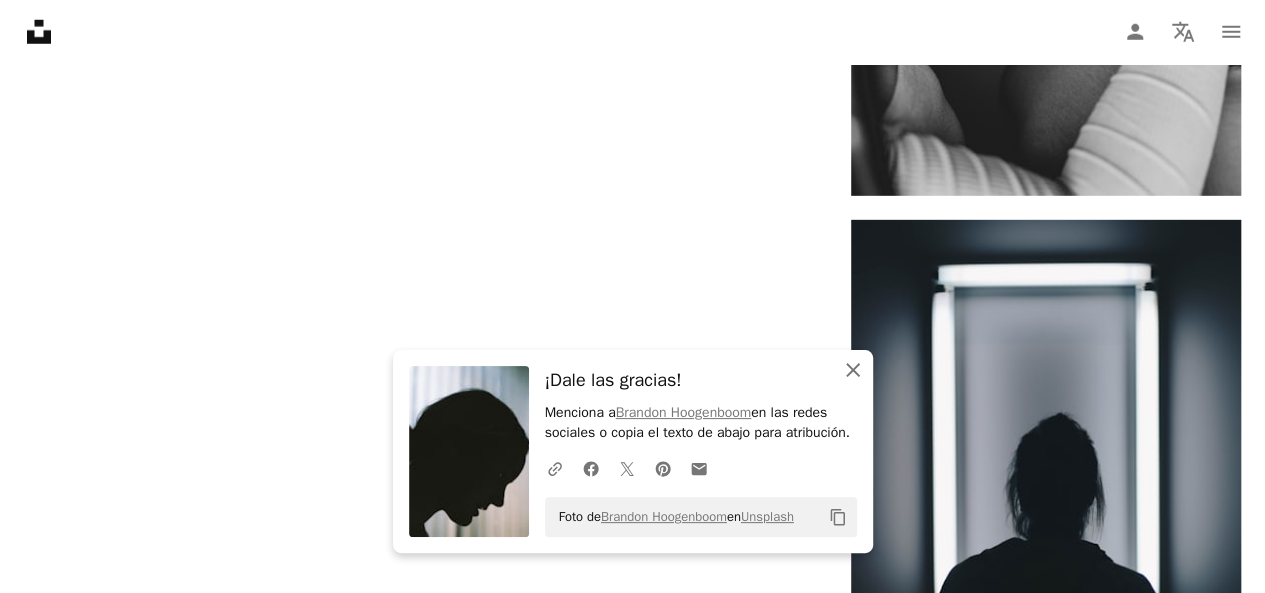 click on "An X shape" 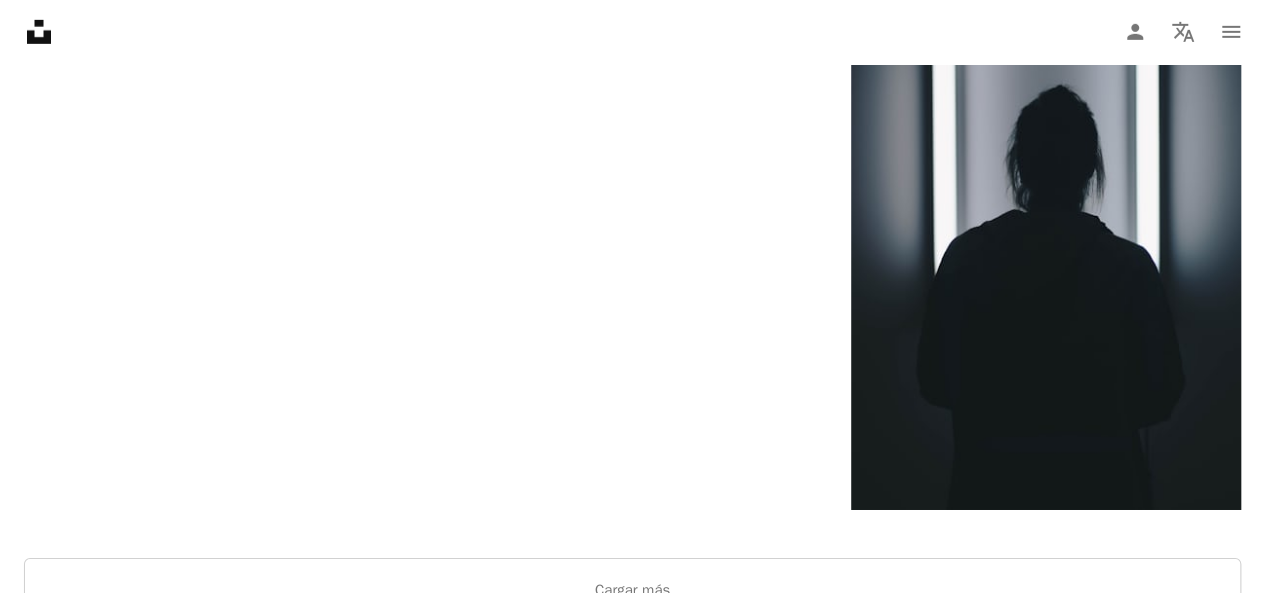 scroll, scrollTop: 3200, scrollLeft: 0, axis: vertical 